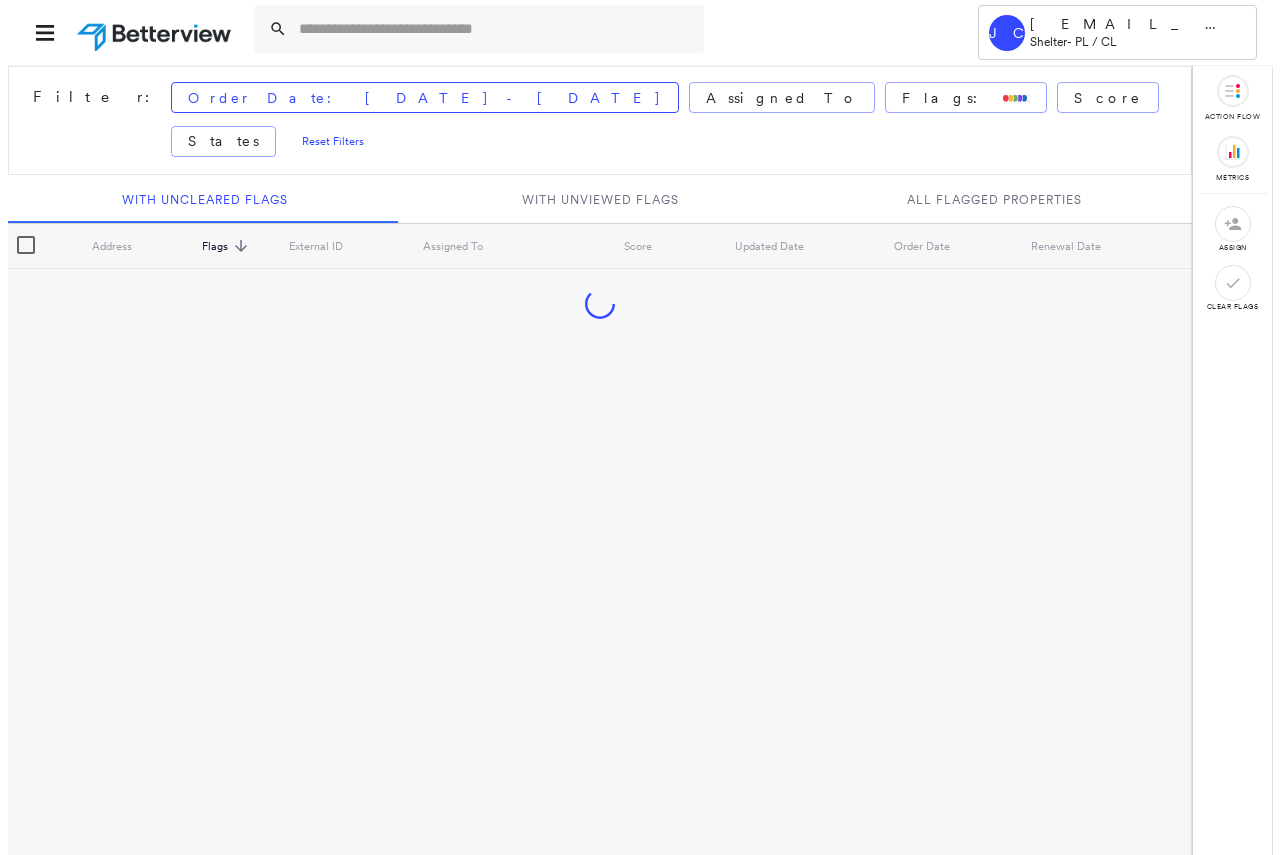 scroll, scrollTop: 0, scrollLeft: 0, axis: both 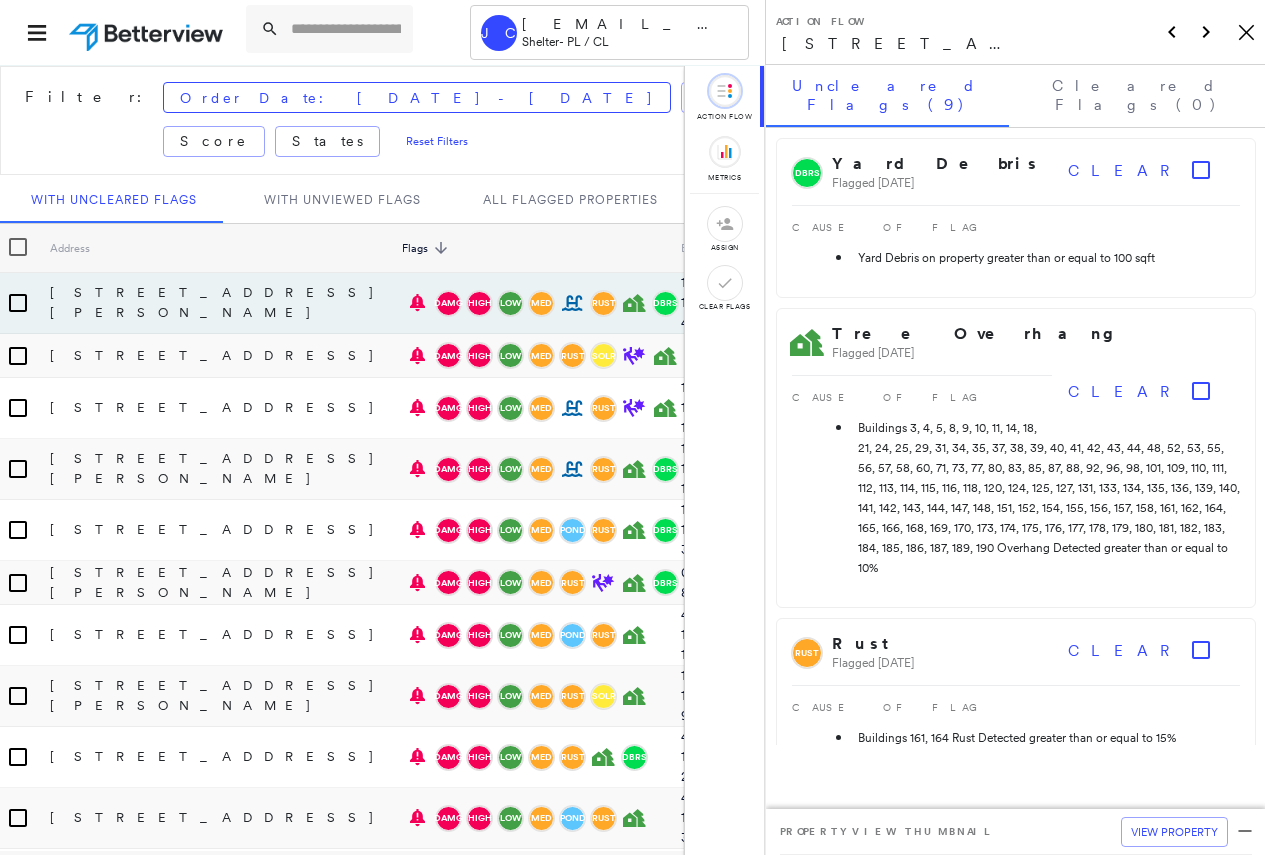drag, startPoint x: 1247, startPoint y: 36, endPoint x: 1248, endPoint y: 47, distance: 11.045361 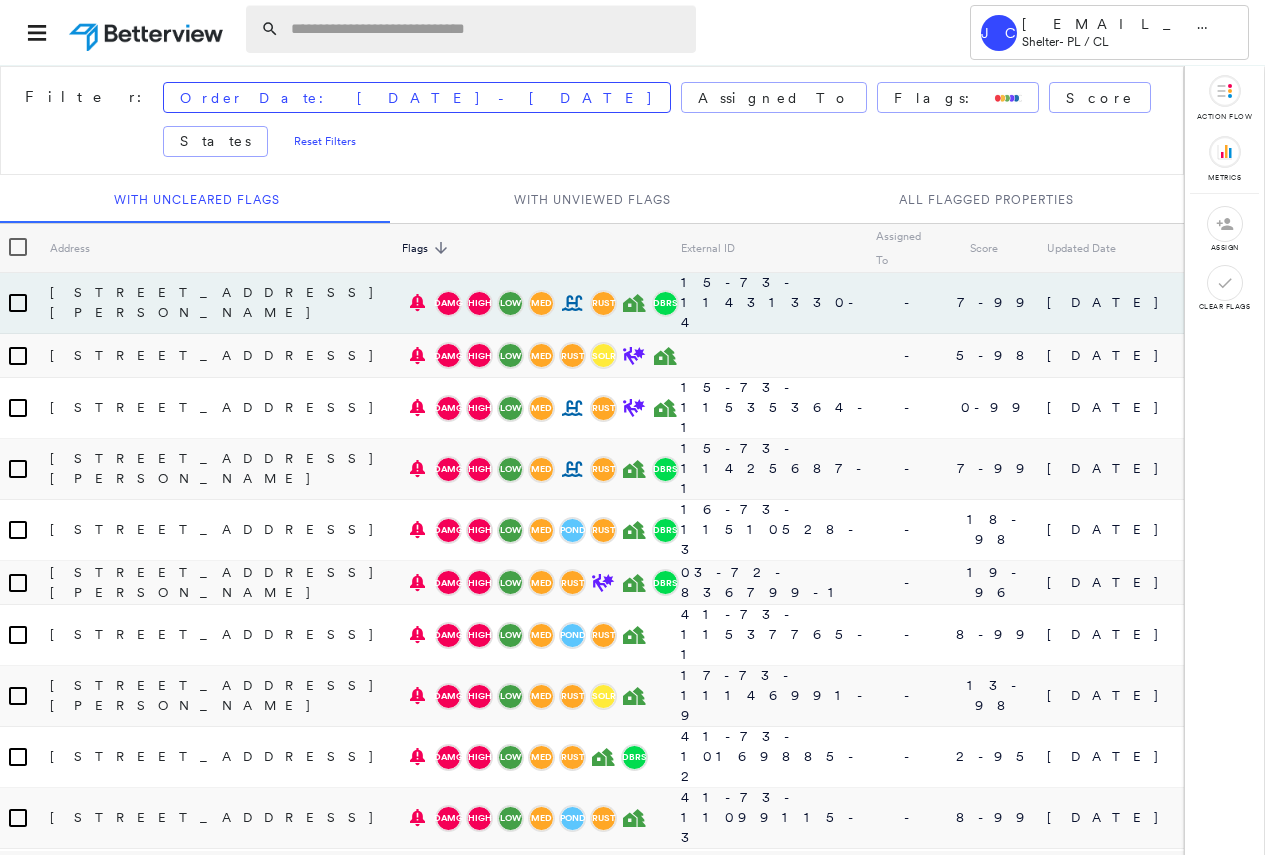 click at bounding box center [487, 29] 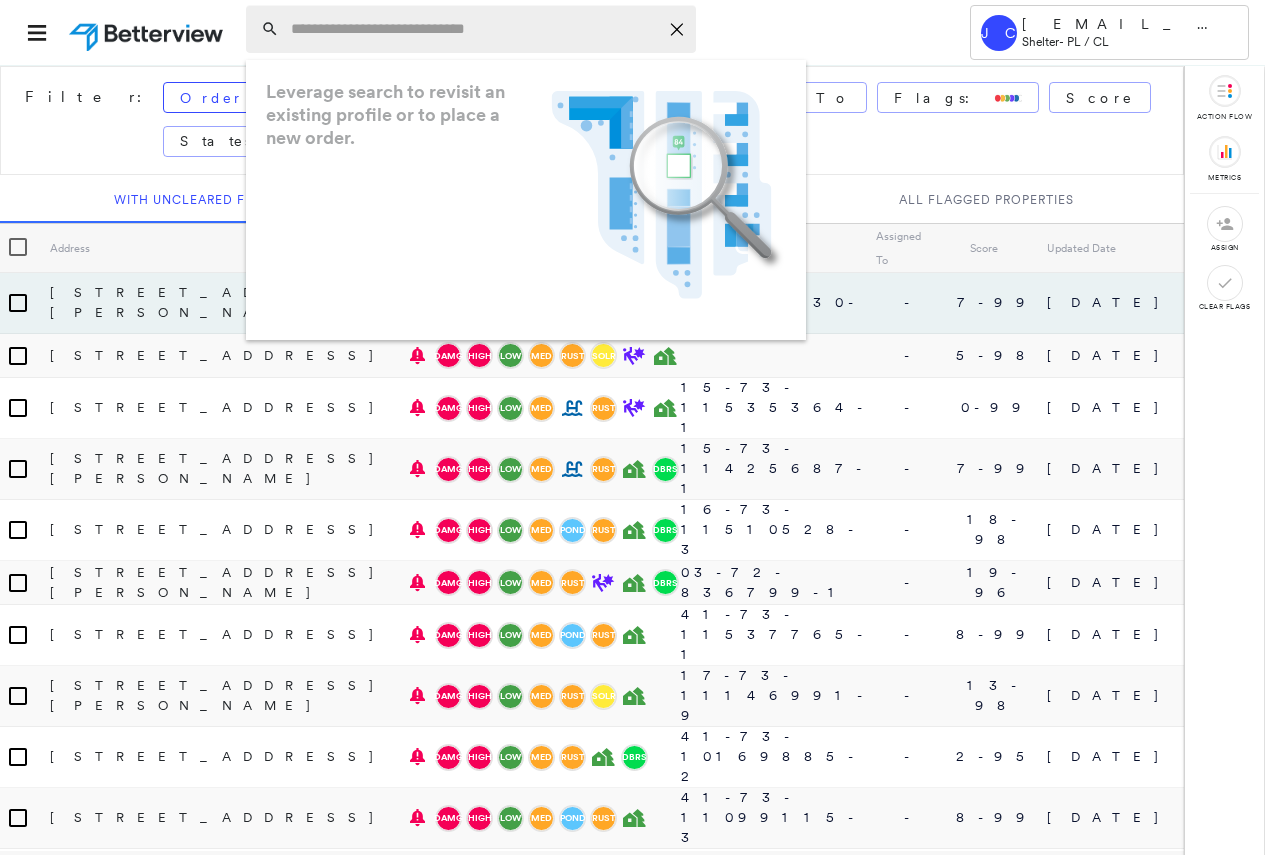 paste on "**********" 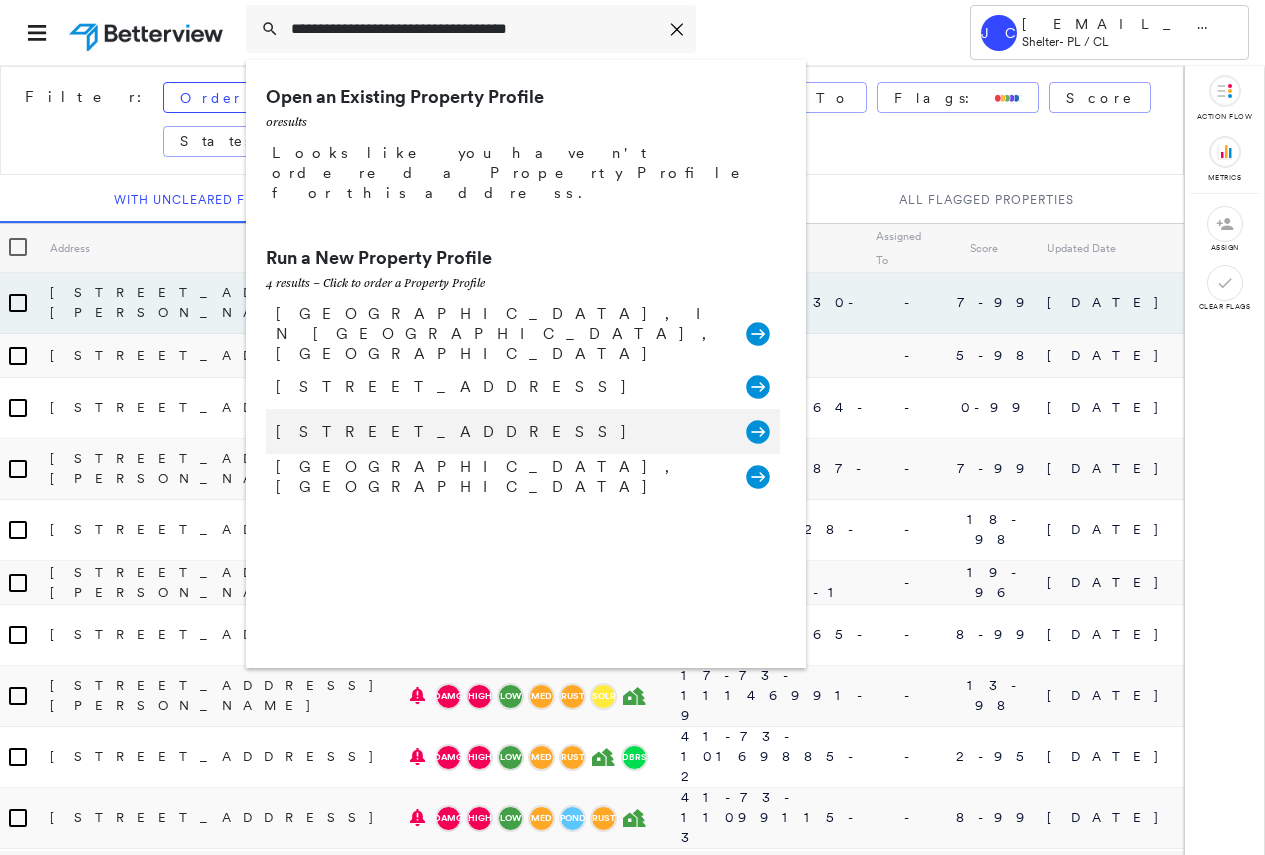 type on "**********" 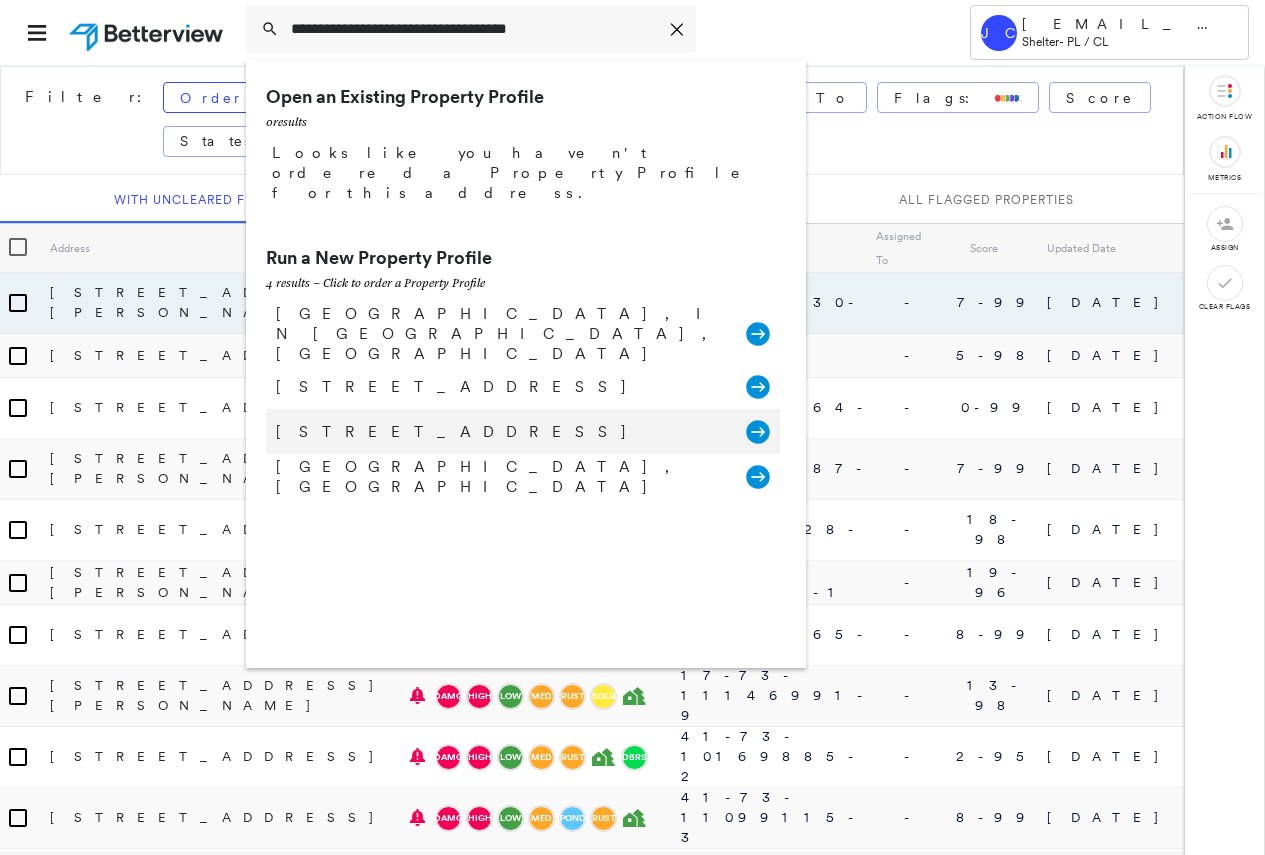 click on "[STREET_ADDRESS]" at bounding box center (501, 432) 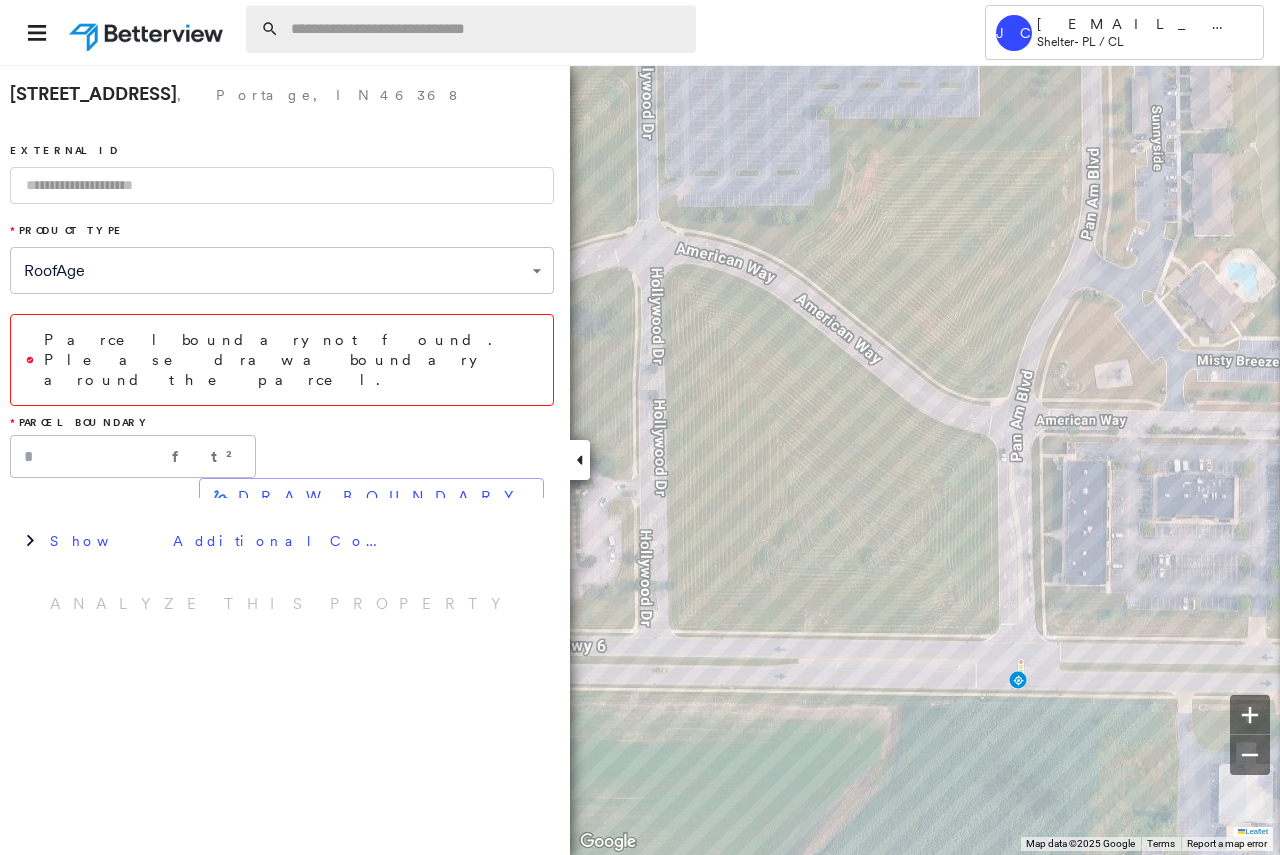 click at bounding box center [487, 29] 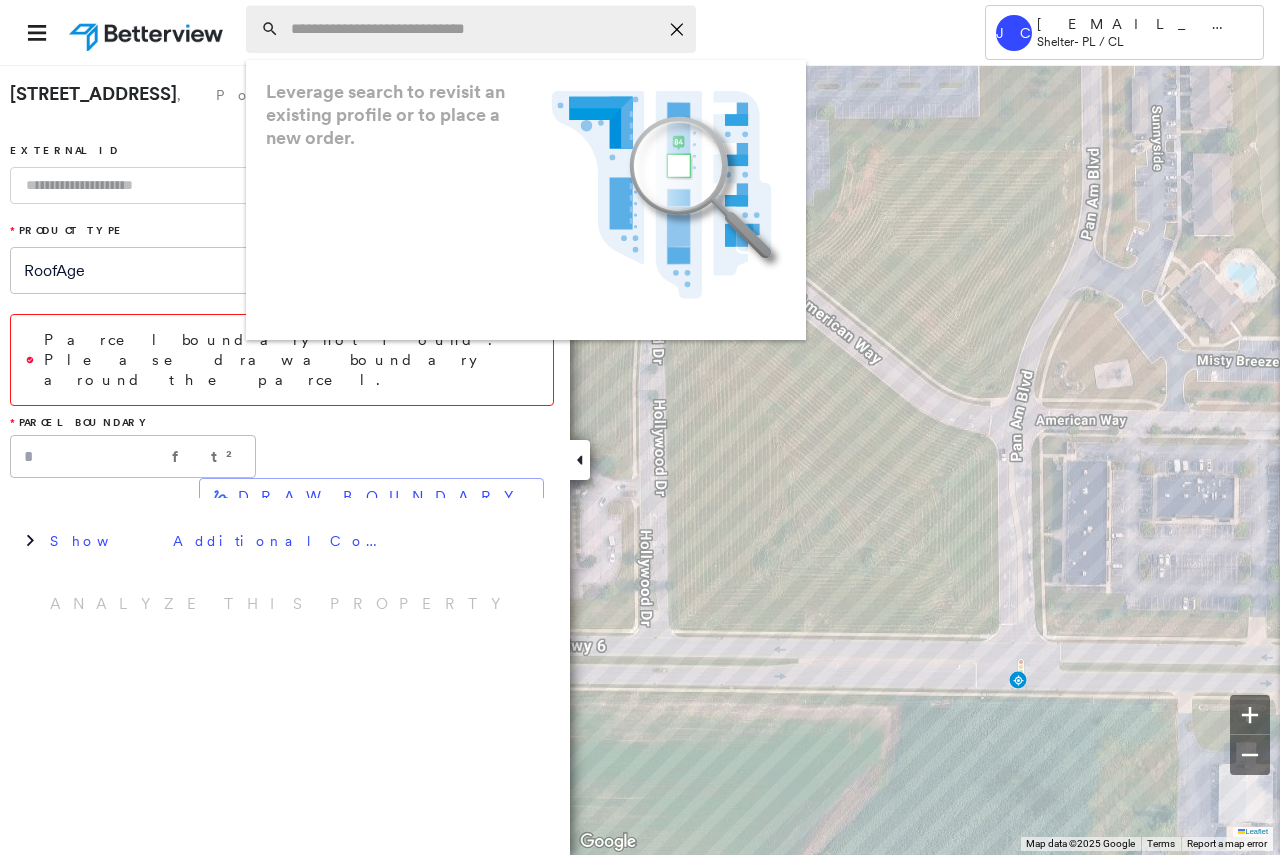 paste on "**********" 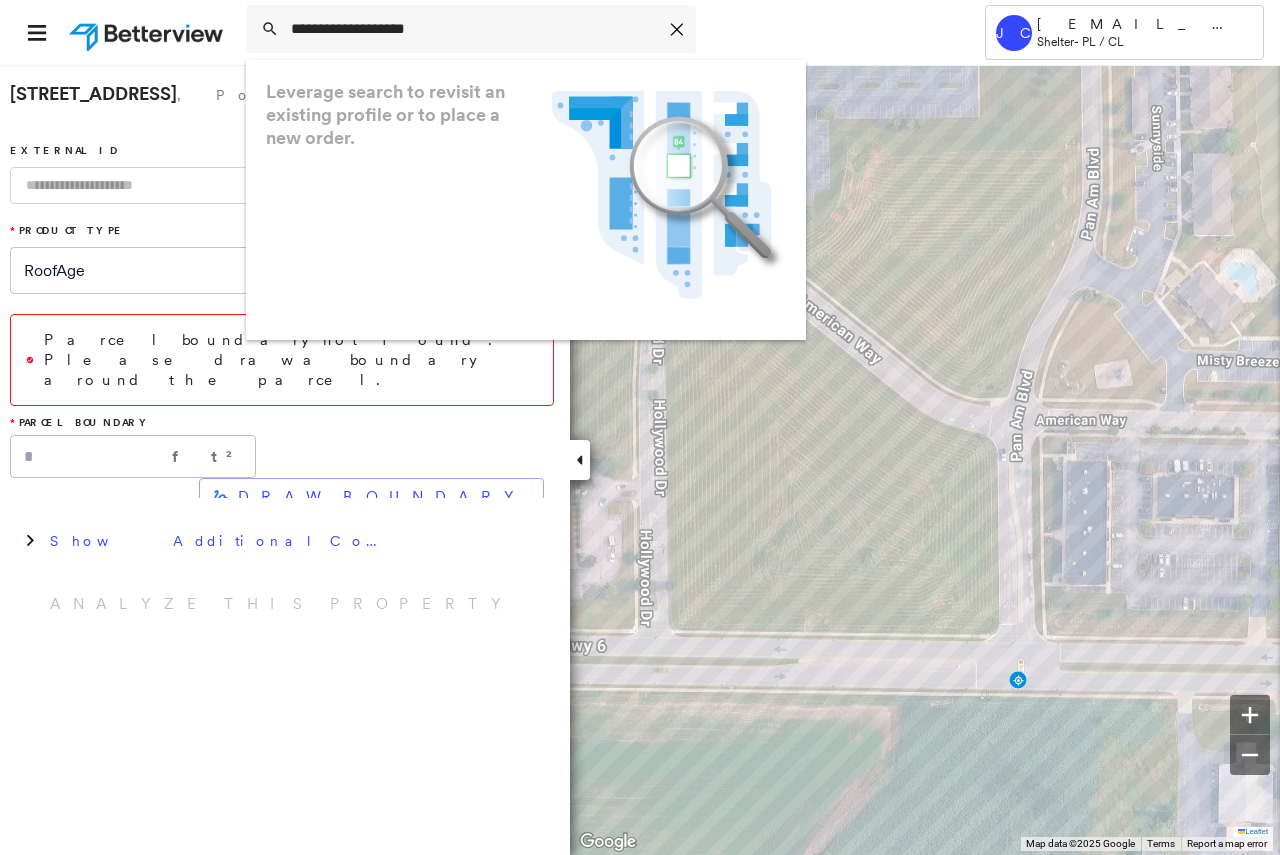 click on "Leverage search to revisit an existing profile or to place a new order. .landscape-no-results-icon_svg__cls-3{fill:#5bafe7}.landscape-no-results-icon_svg__cls-4{fill:#90c5ee}.landscape-no-results-icon_svg__cls-12{fill:#33a4e3}.landscape-no-results-icon_svg__cls-13{fill:#fff}.landscape-no-results-icon_svg__cls-15{opacity:.3;mix-blend-mode:multiply}.landscape-no-results-icon_svg__cls-17{fill:#00a74f}" at bounding box center (526, 200) 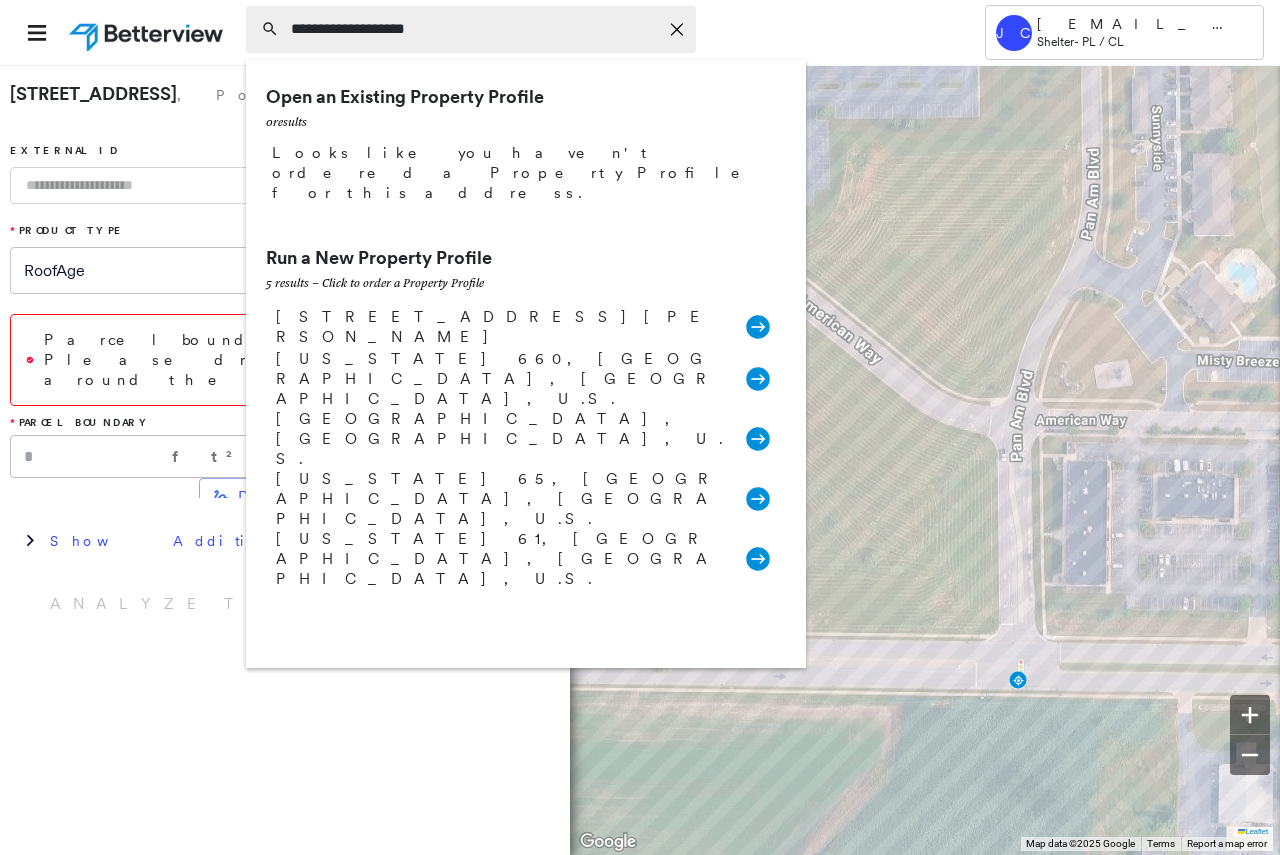 click on "**********" at bounding box center (474, 29) 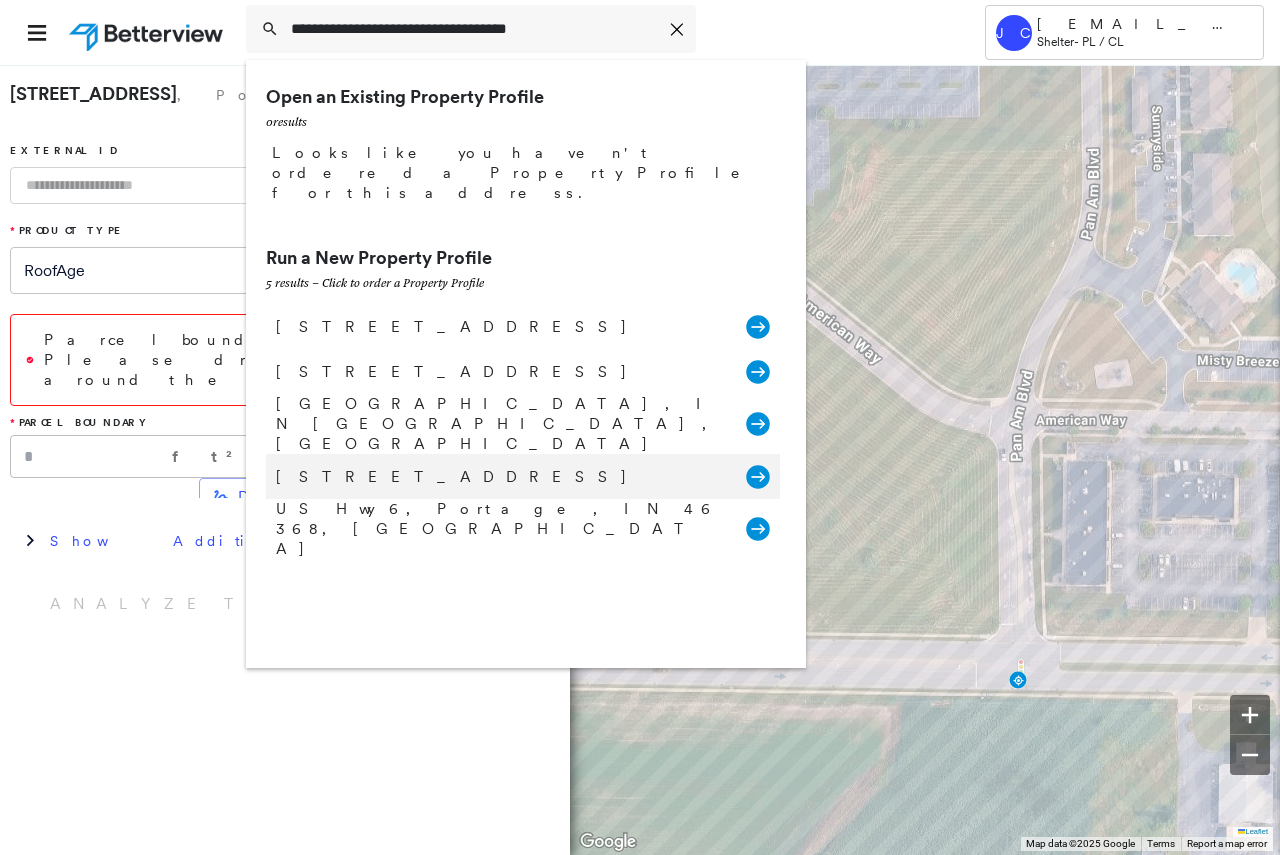 type on "**********" 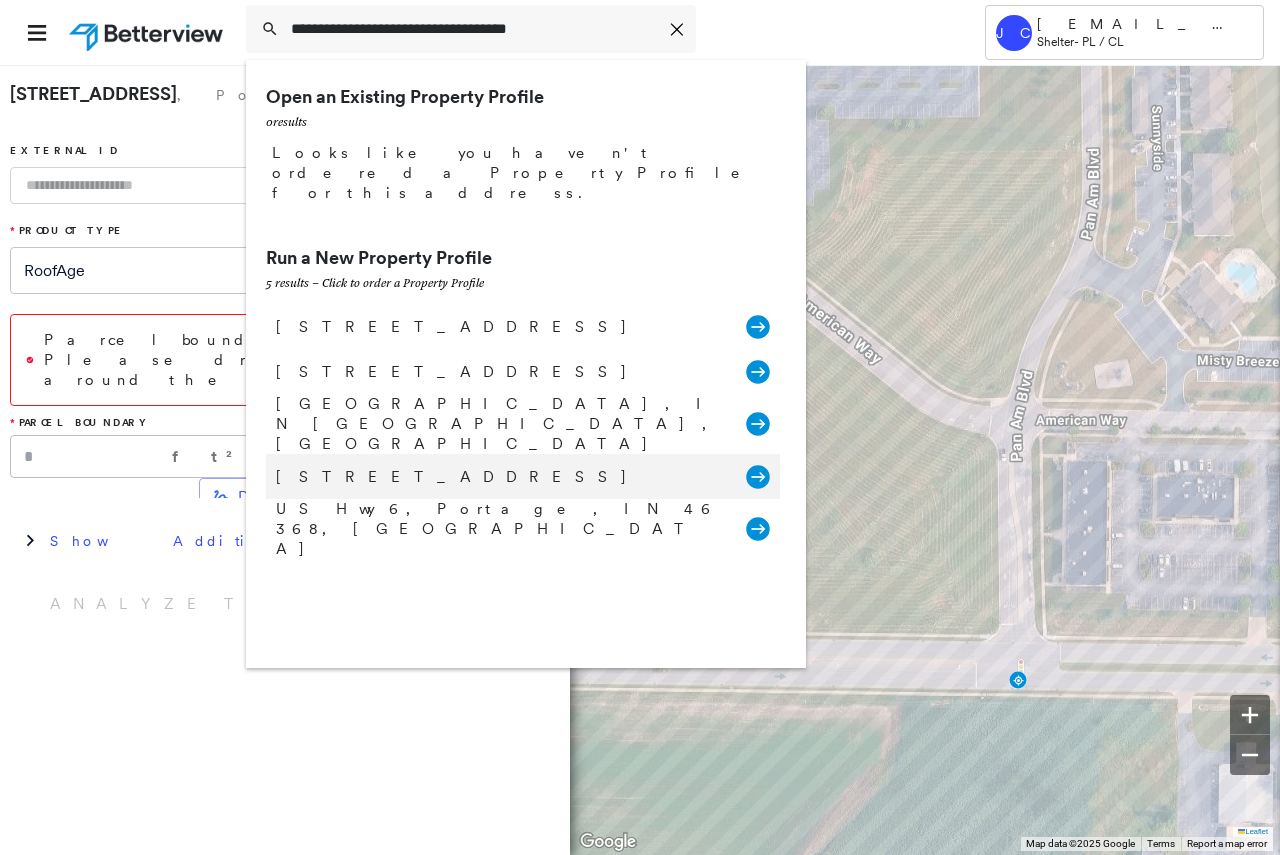 click on "[STREET_ADDRESS]" at bounding box center [501, 477] 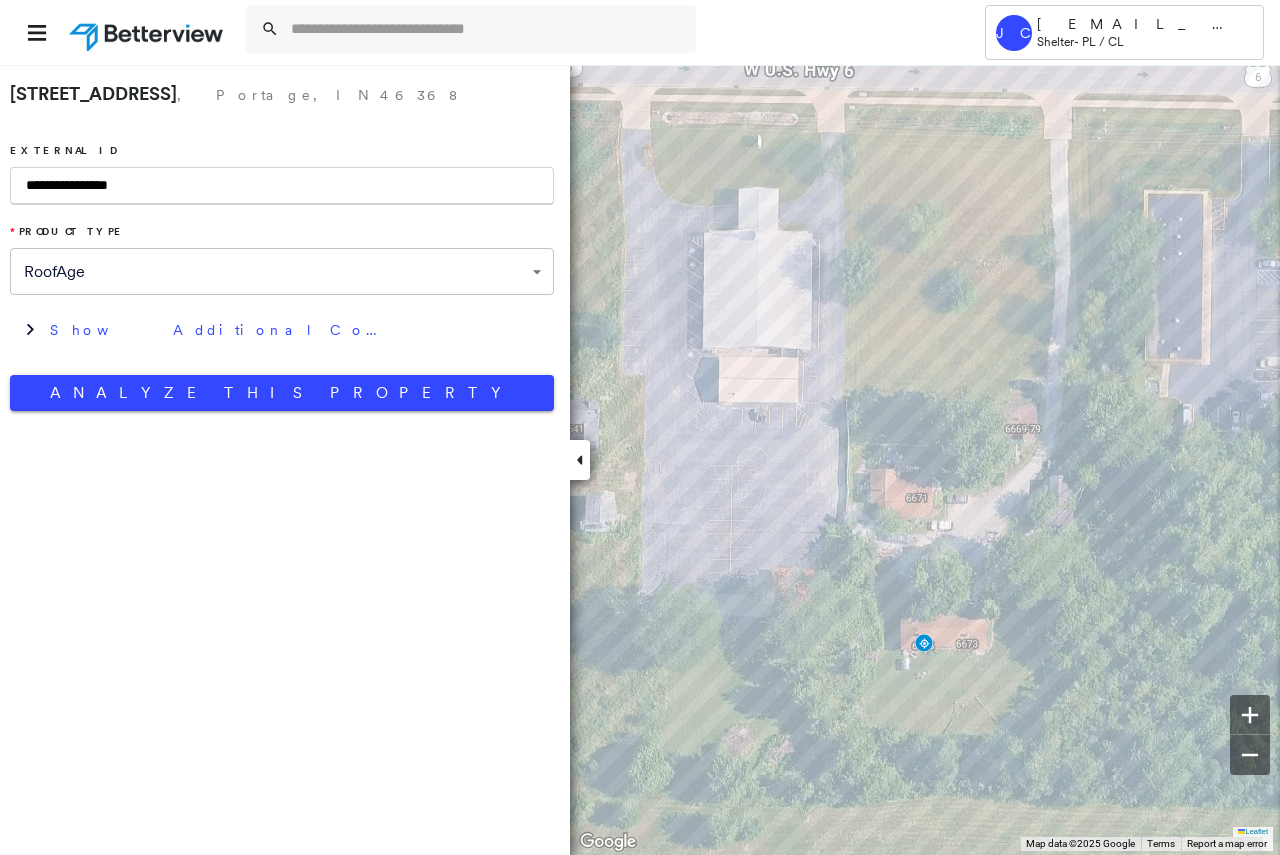 type on "**********" 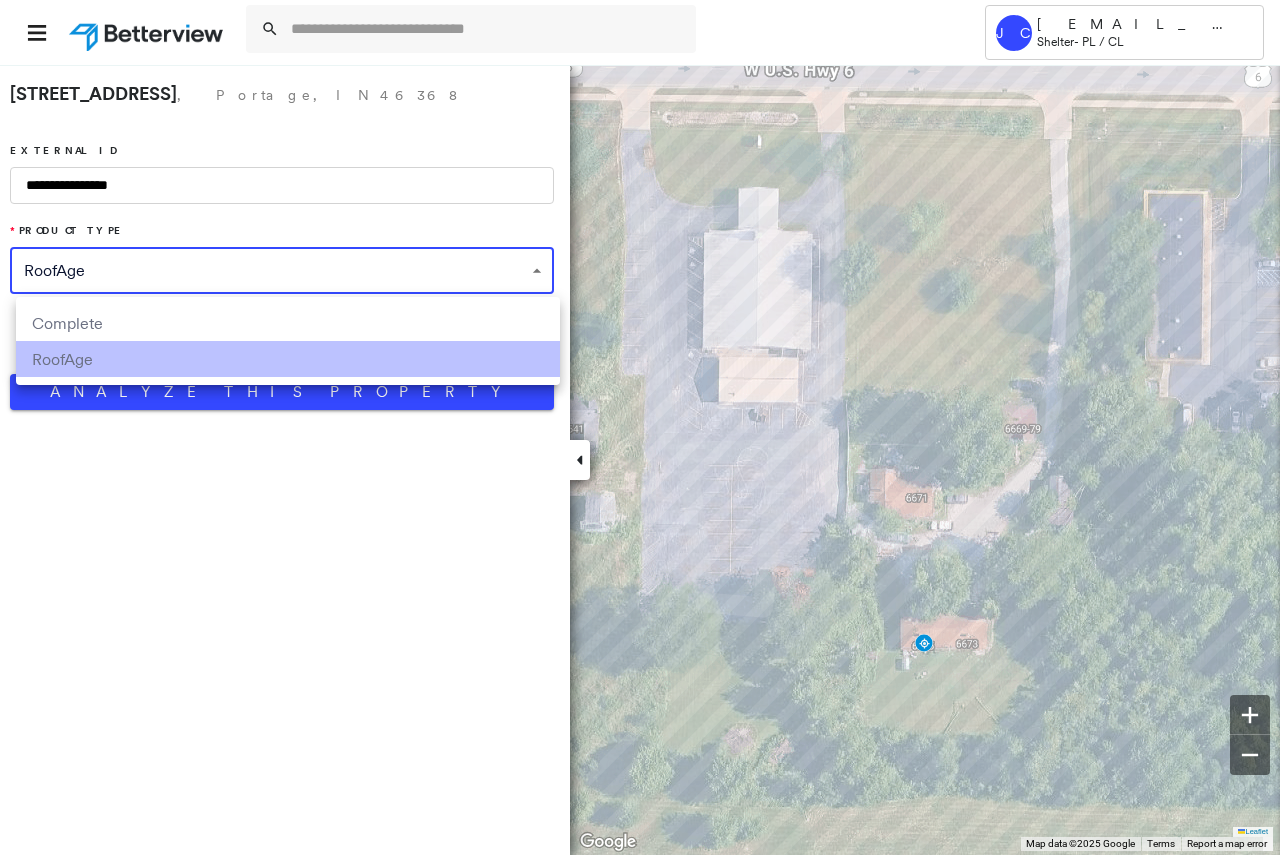 click on "Complete" at bounding box center (288, 323) 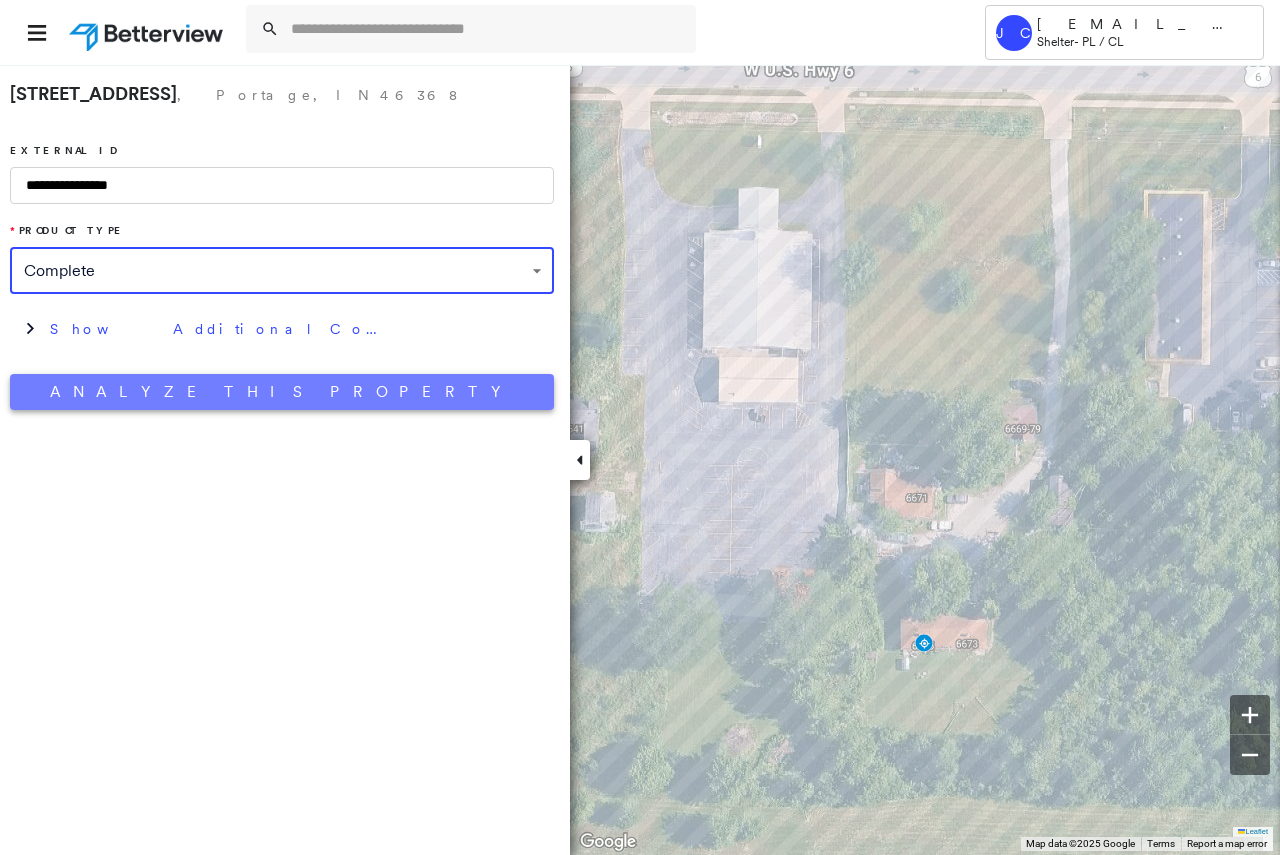 click on "Analyze This Property" at bounding box center (282, 392) 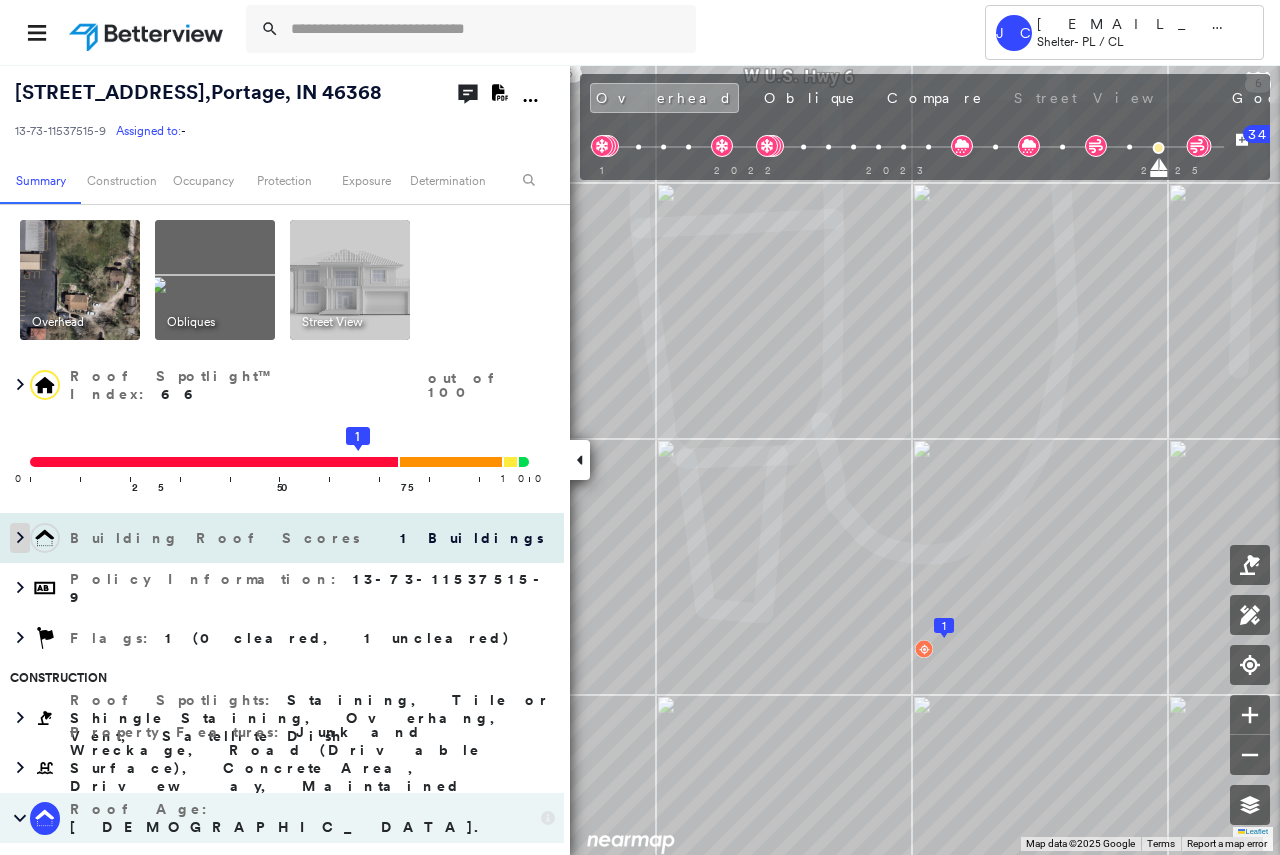 click 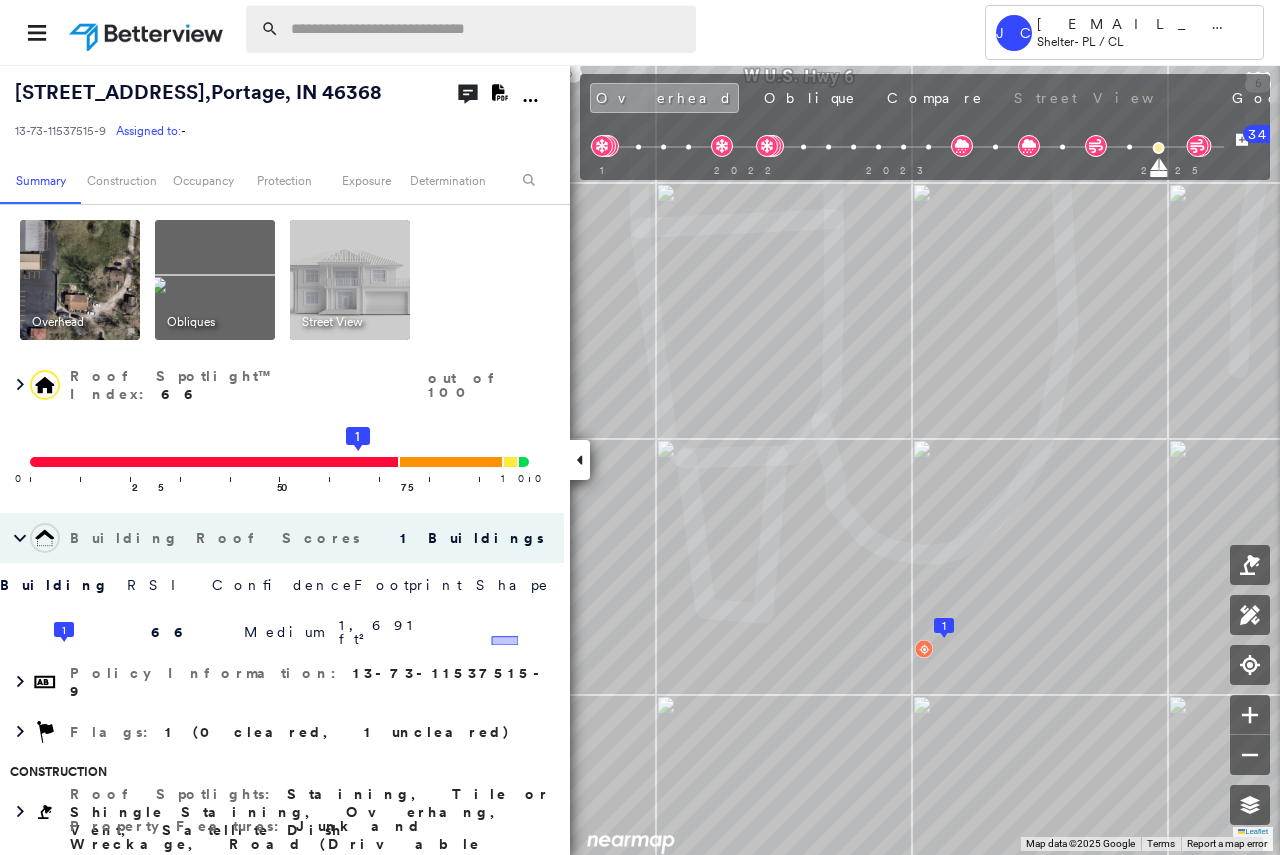 click at bounding box center (487, 29) 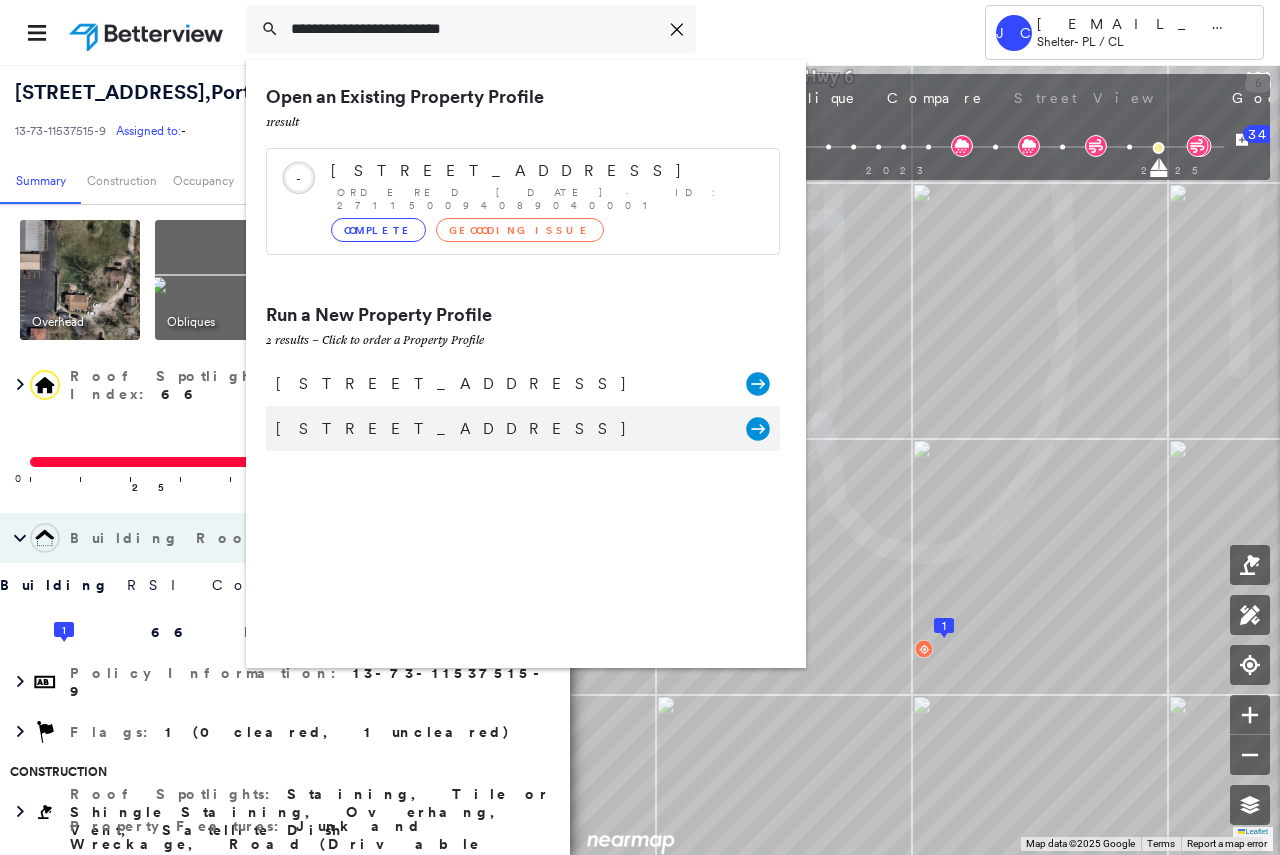 type on "**********" 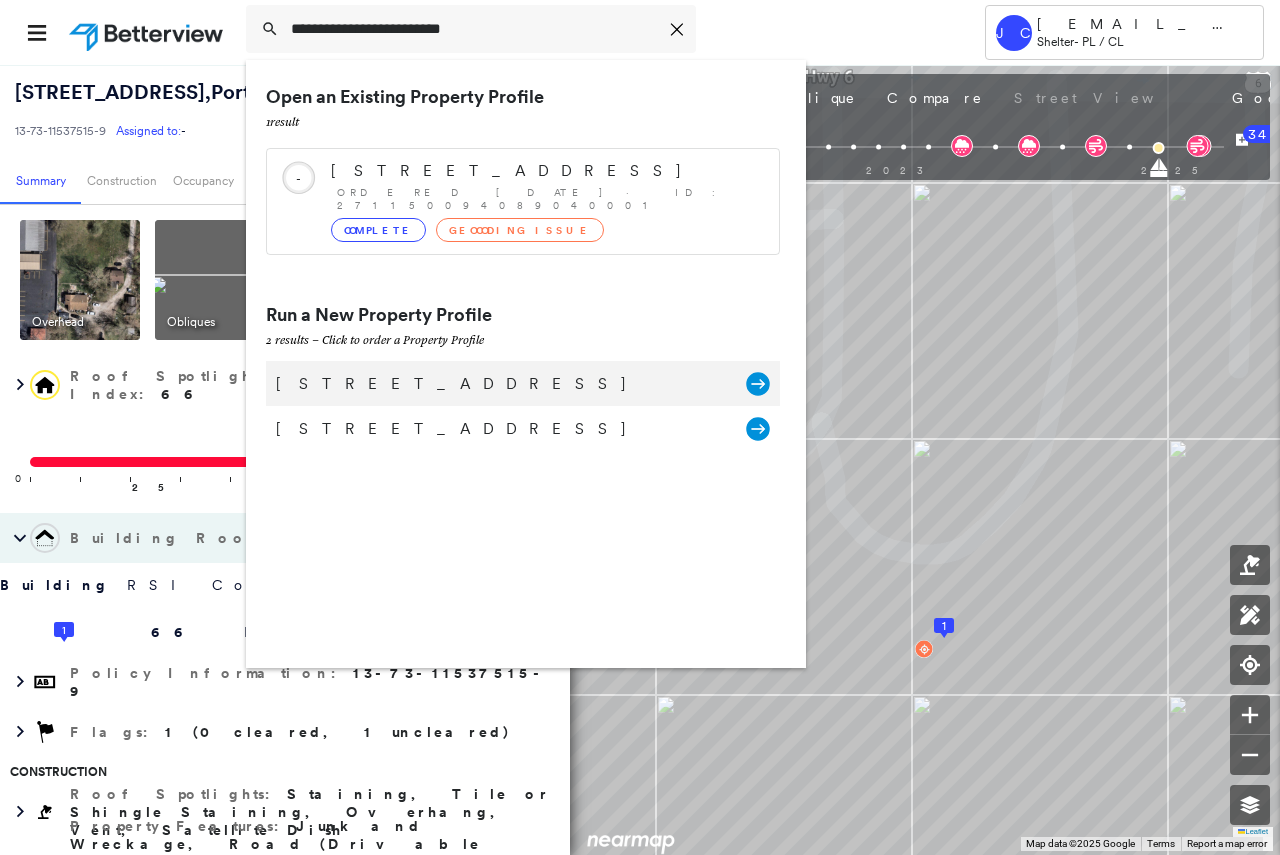 click on "[STREET_ADDRESS]" at bounding box center (501, 384) 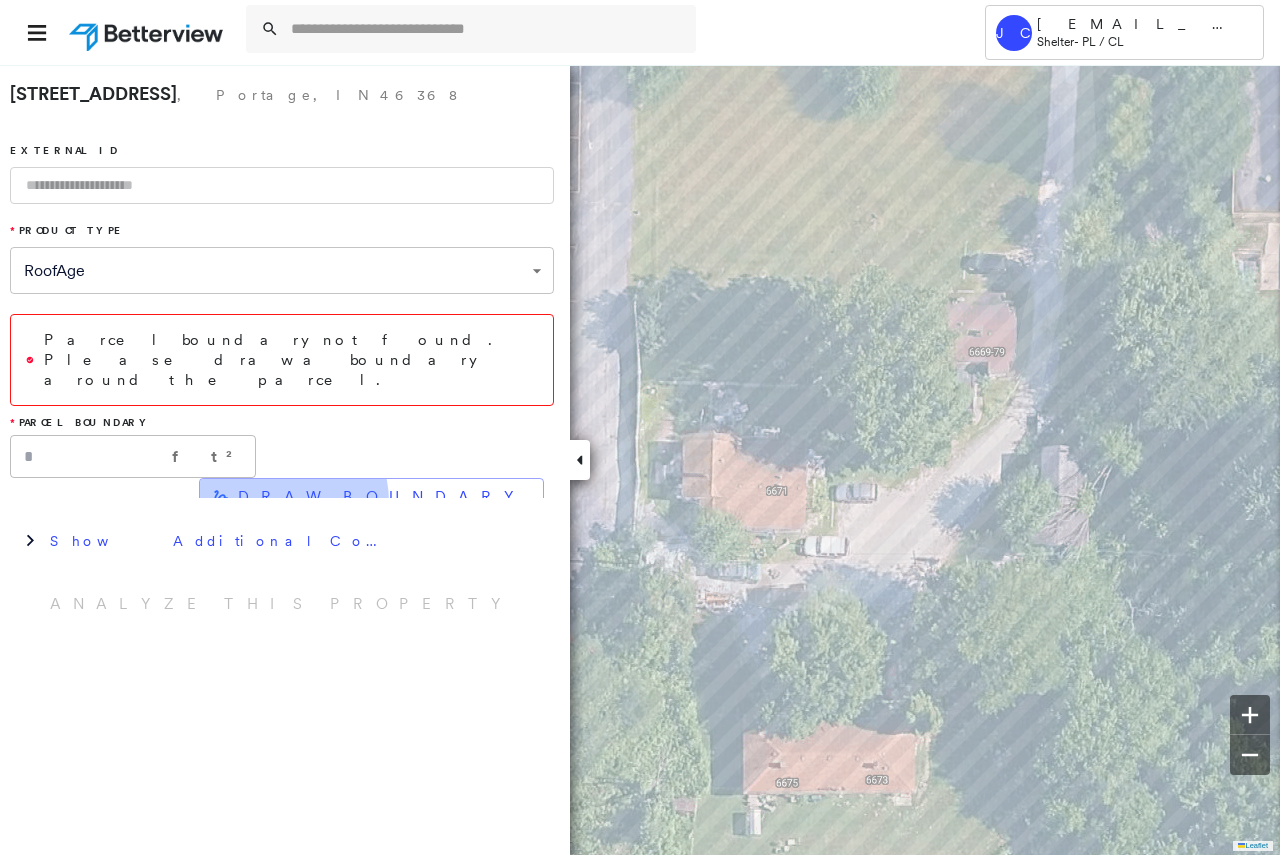 click on "DRAW BOUNDARY" at bounding box center [382, 497] 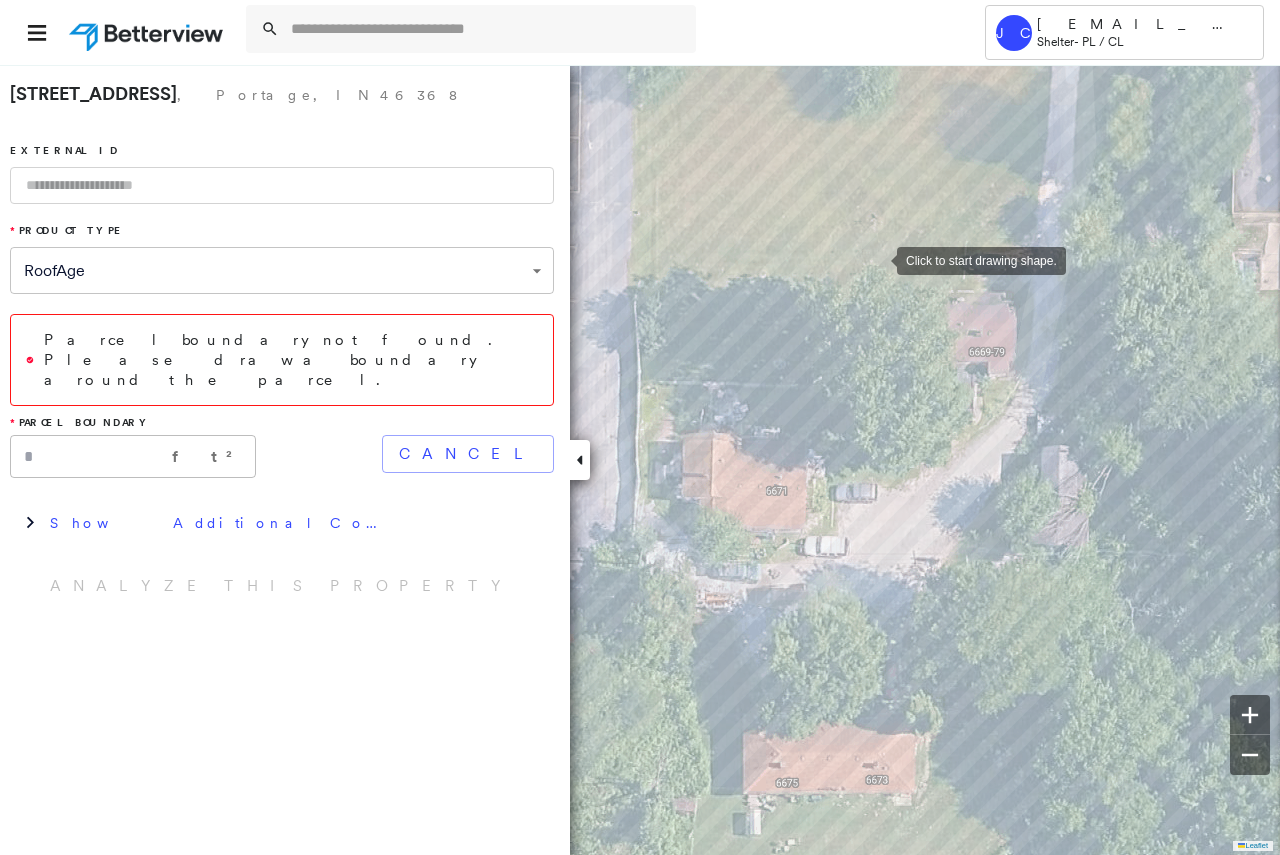 click at bounding box center (877, 259) 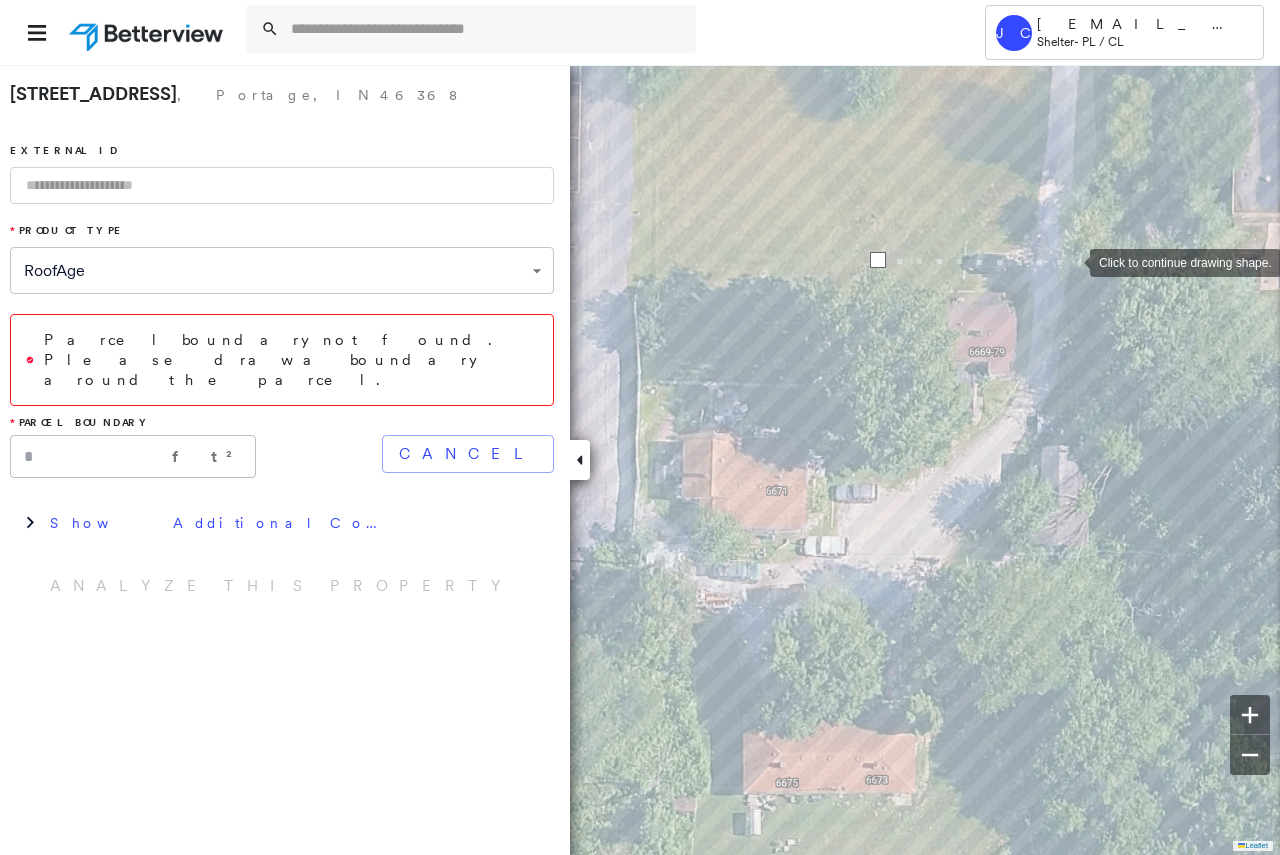 click at bounding box center [1070, 261] 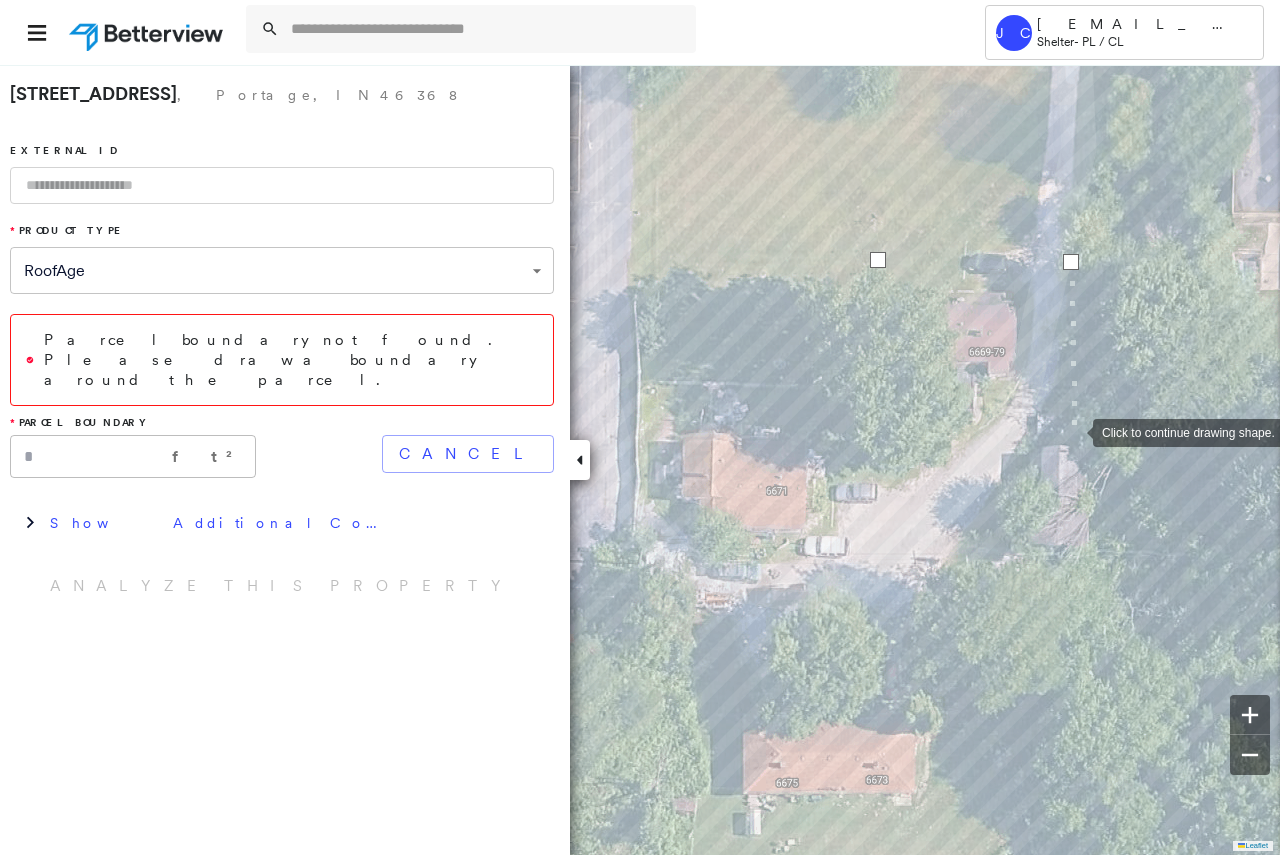 click at bounding box center [1073, 431] 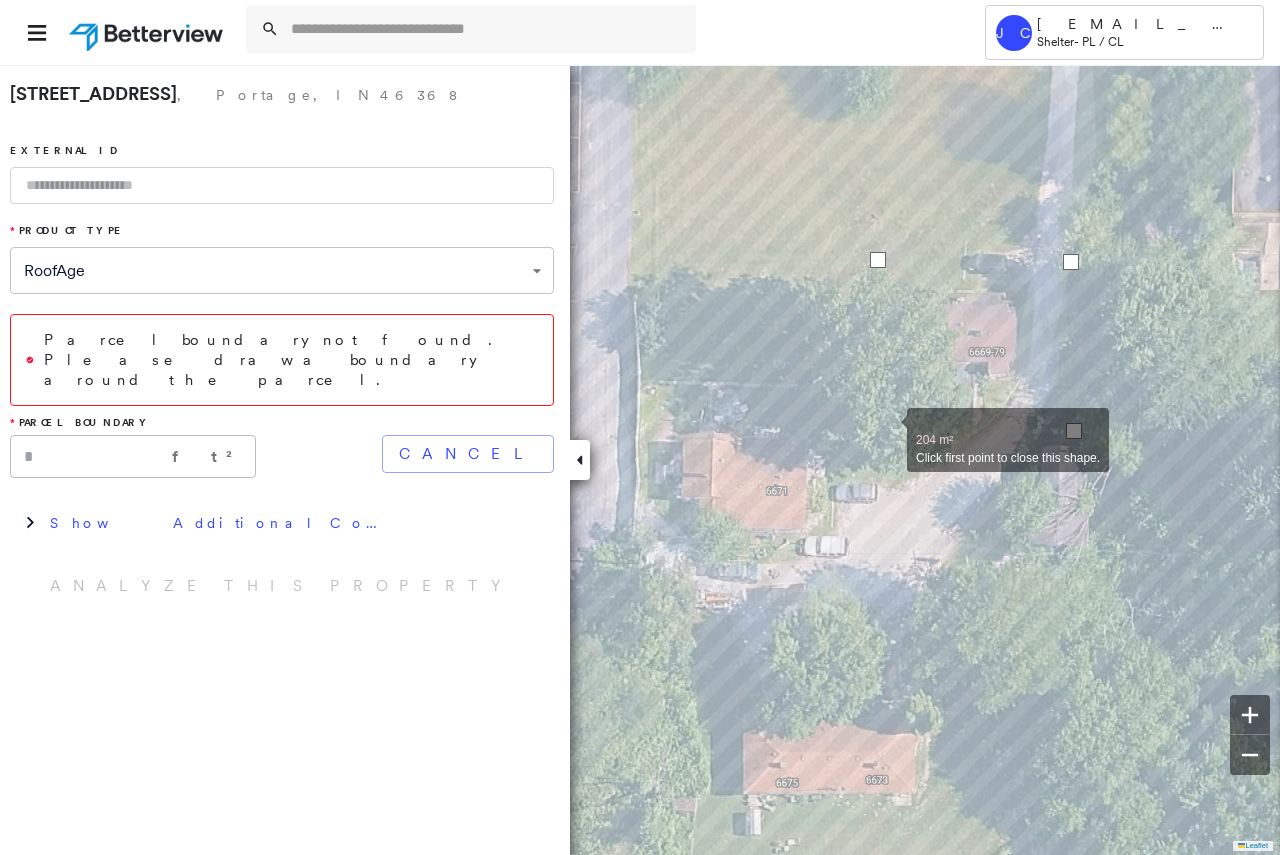 click at bounding box center (887, 429) 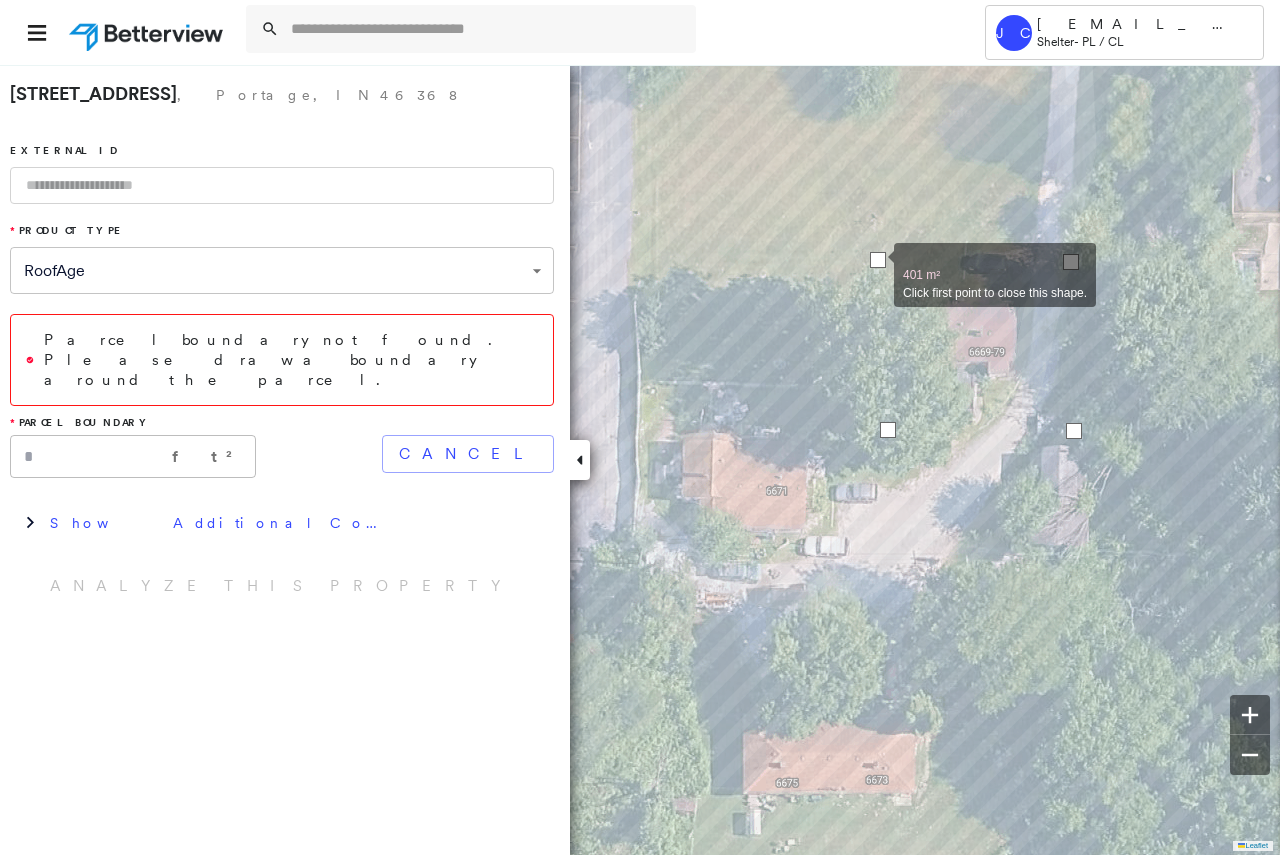 click at bounding box center (878, 260) 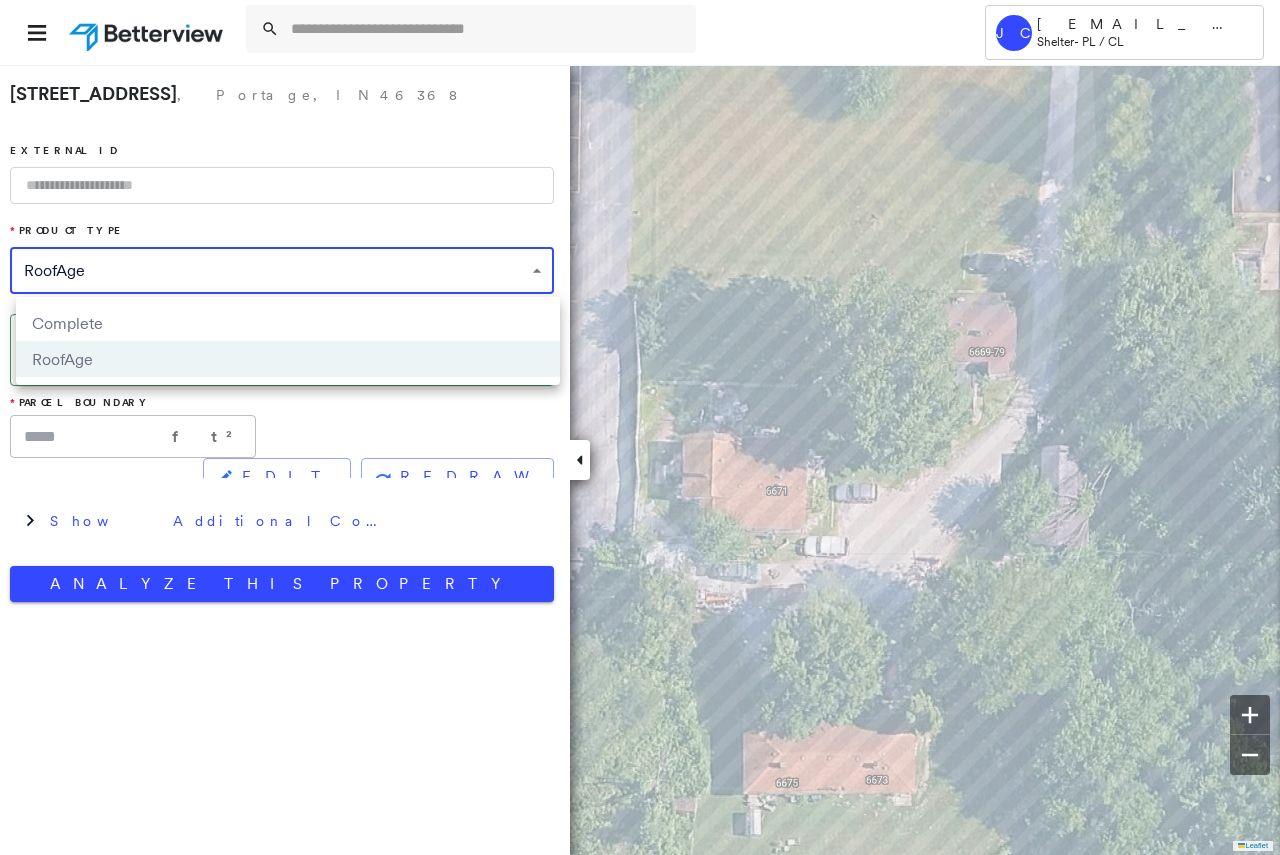click on "**********" at bounding box center (640, 427) 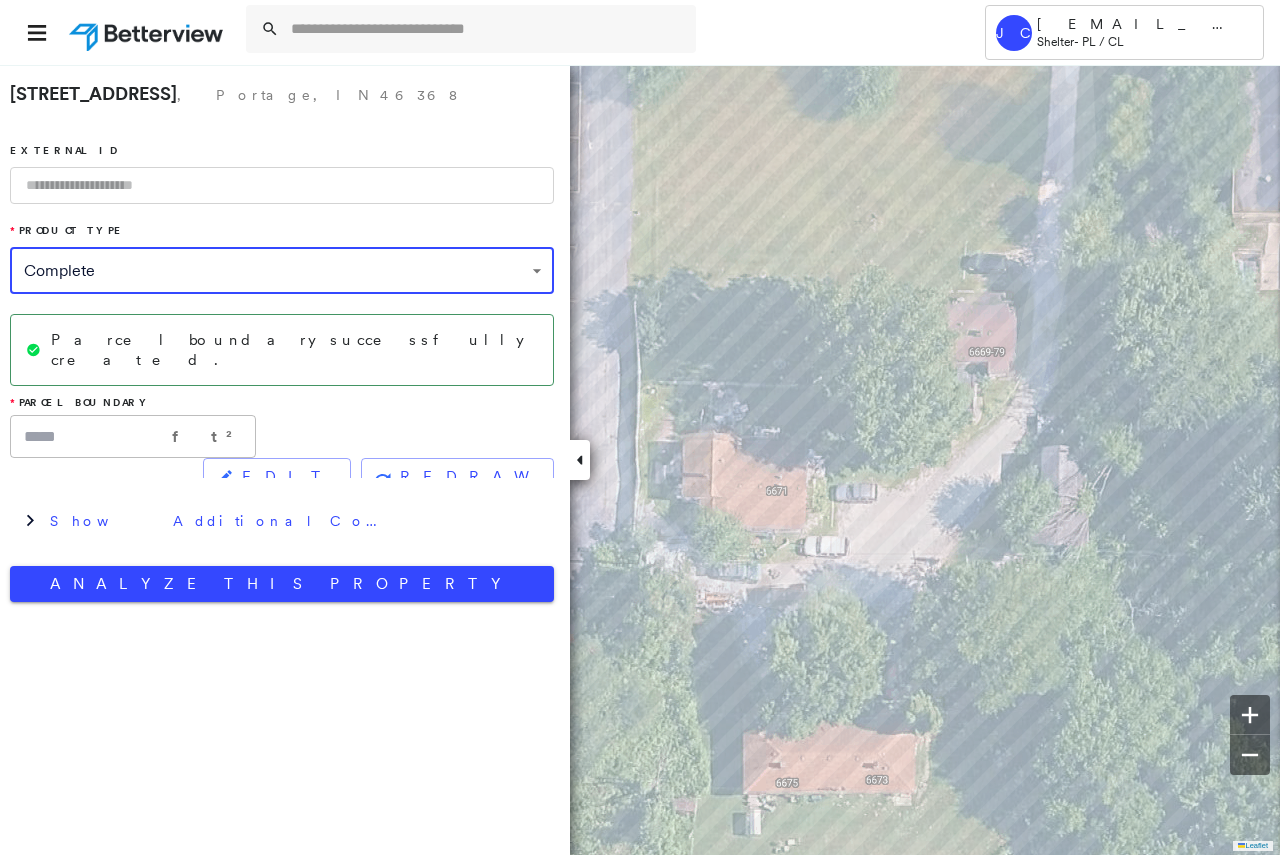 click at bounding box center [282, 185] 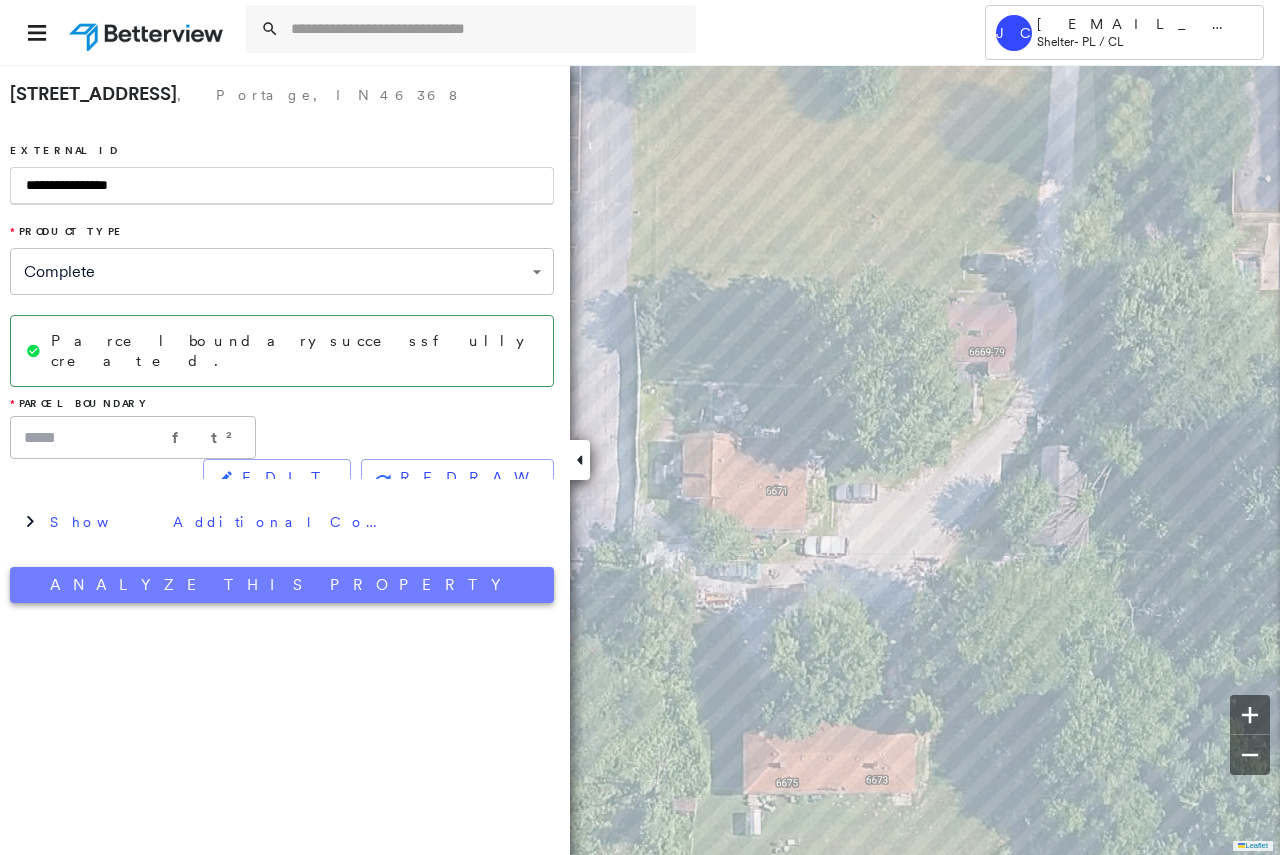 type on "**********" 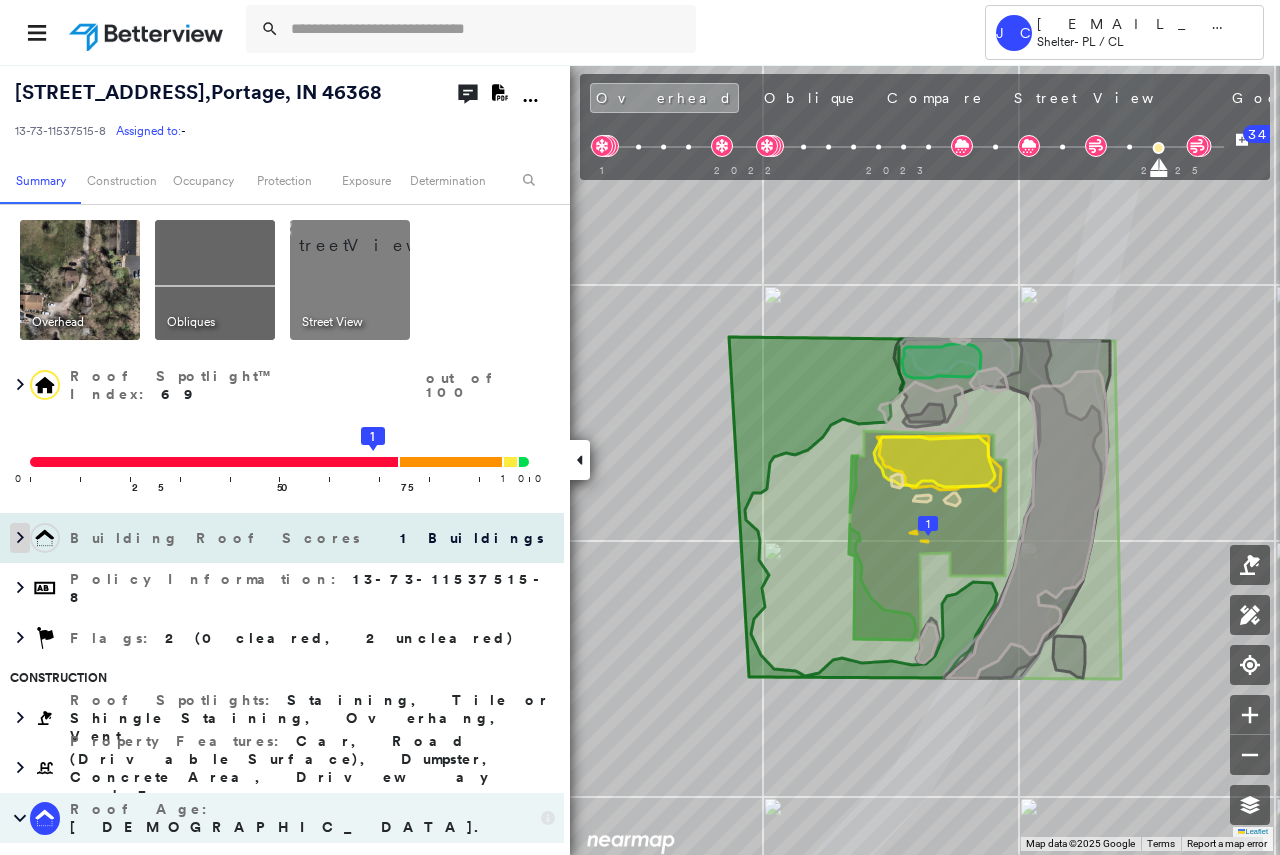 click at bounding box center (20, 538) 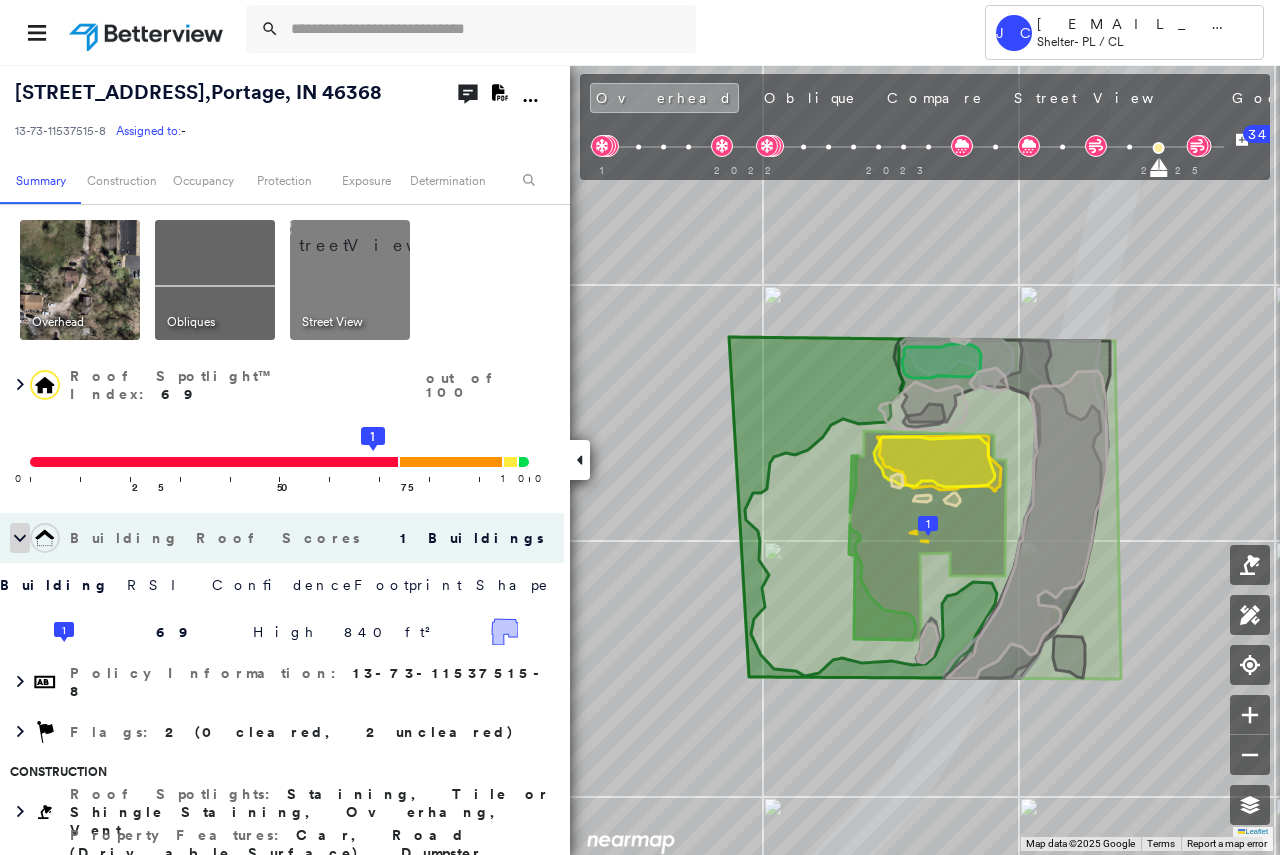 click at bounding box center (20, 538) 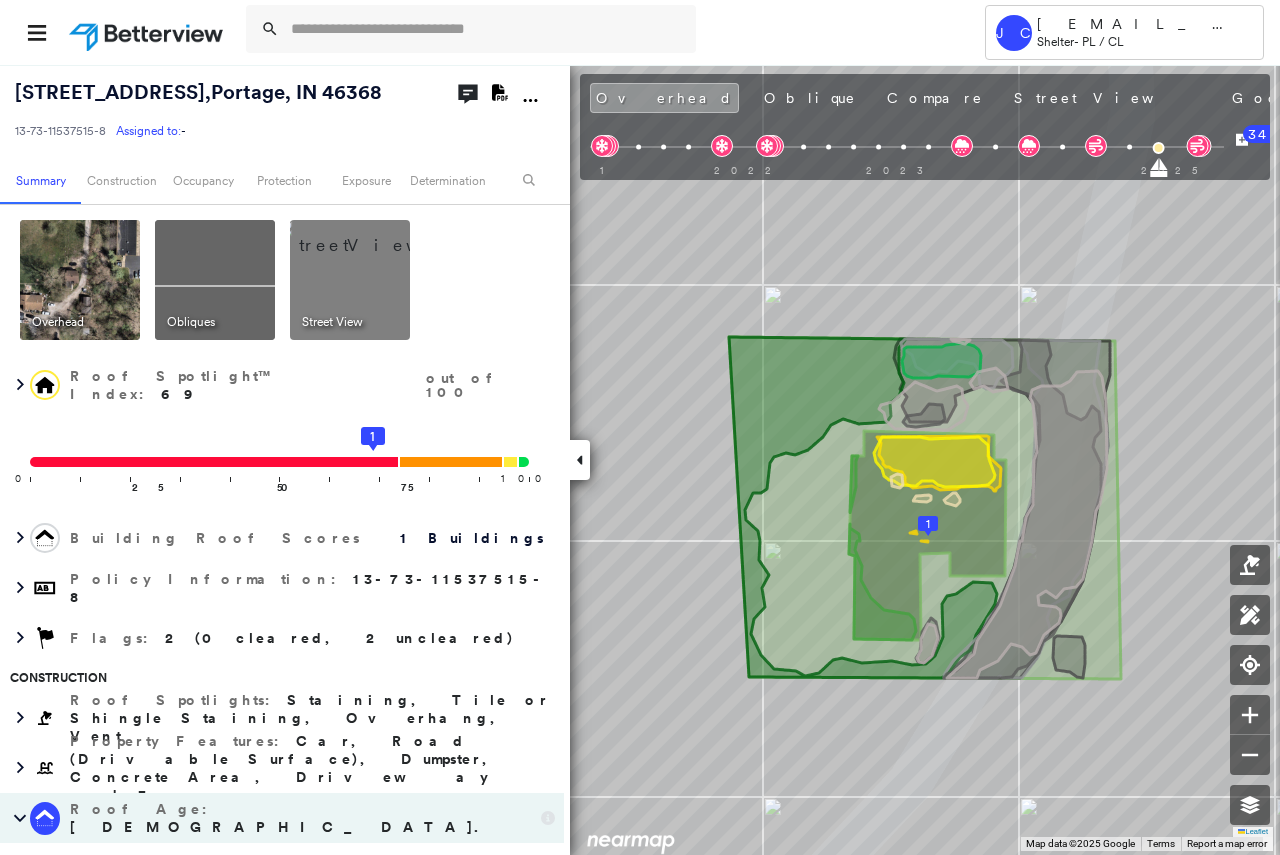 click at bounding box center (215, 280) 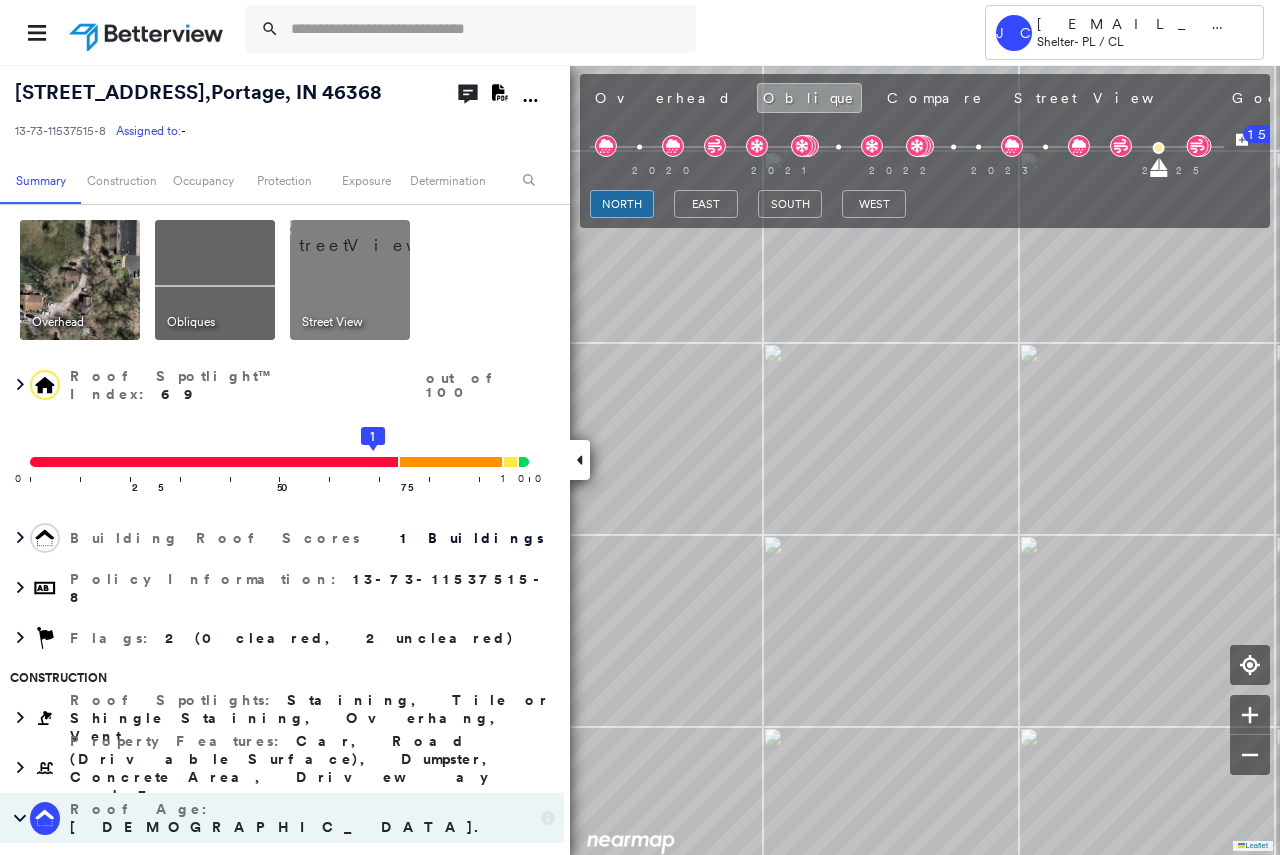 click at bounding box center (374, 235) 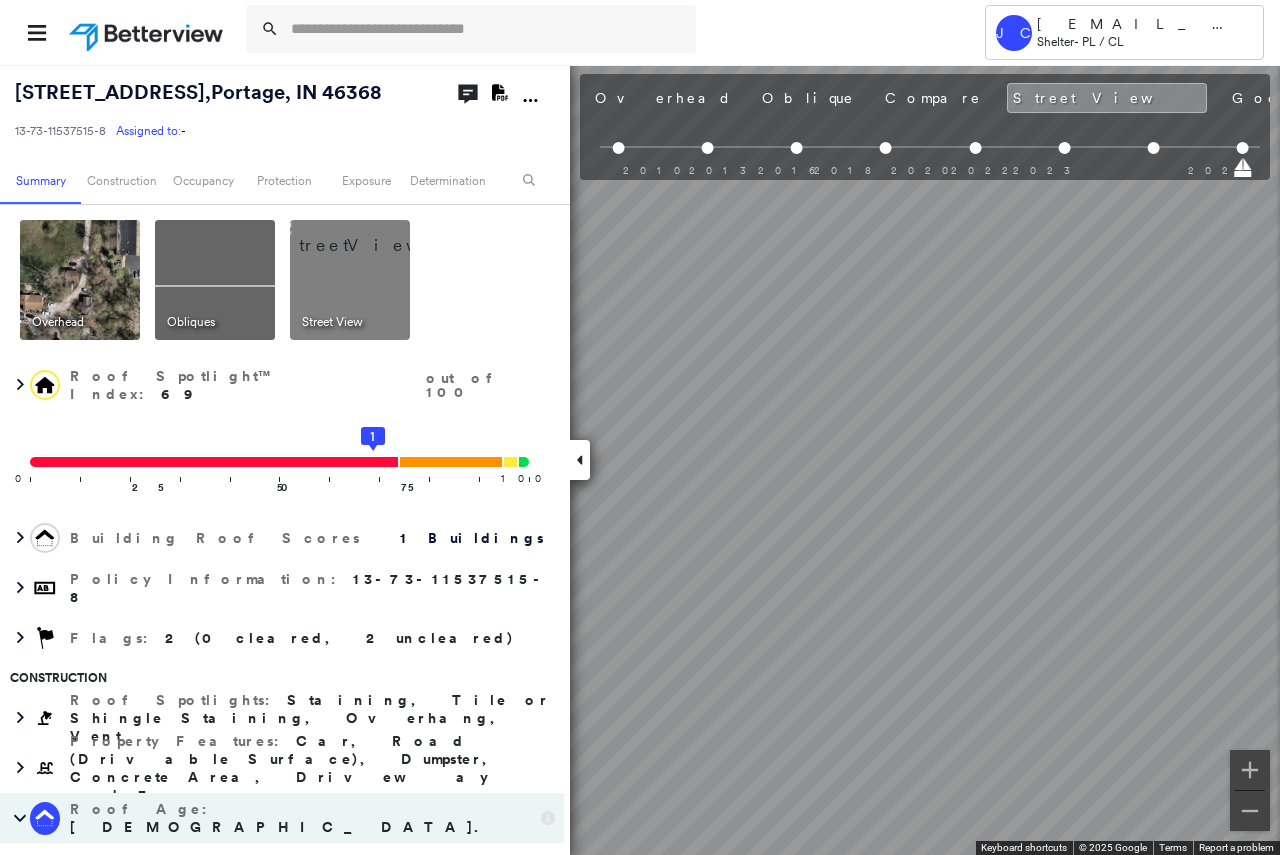 scroll, scrollTop: 0, scrollLeft: 654, axis: horizontal 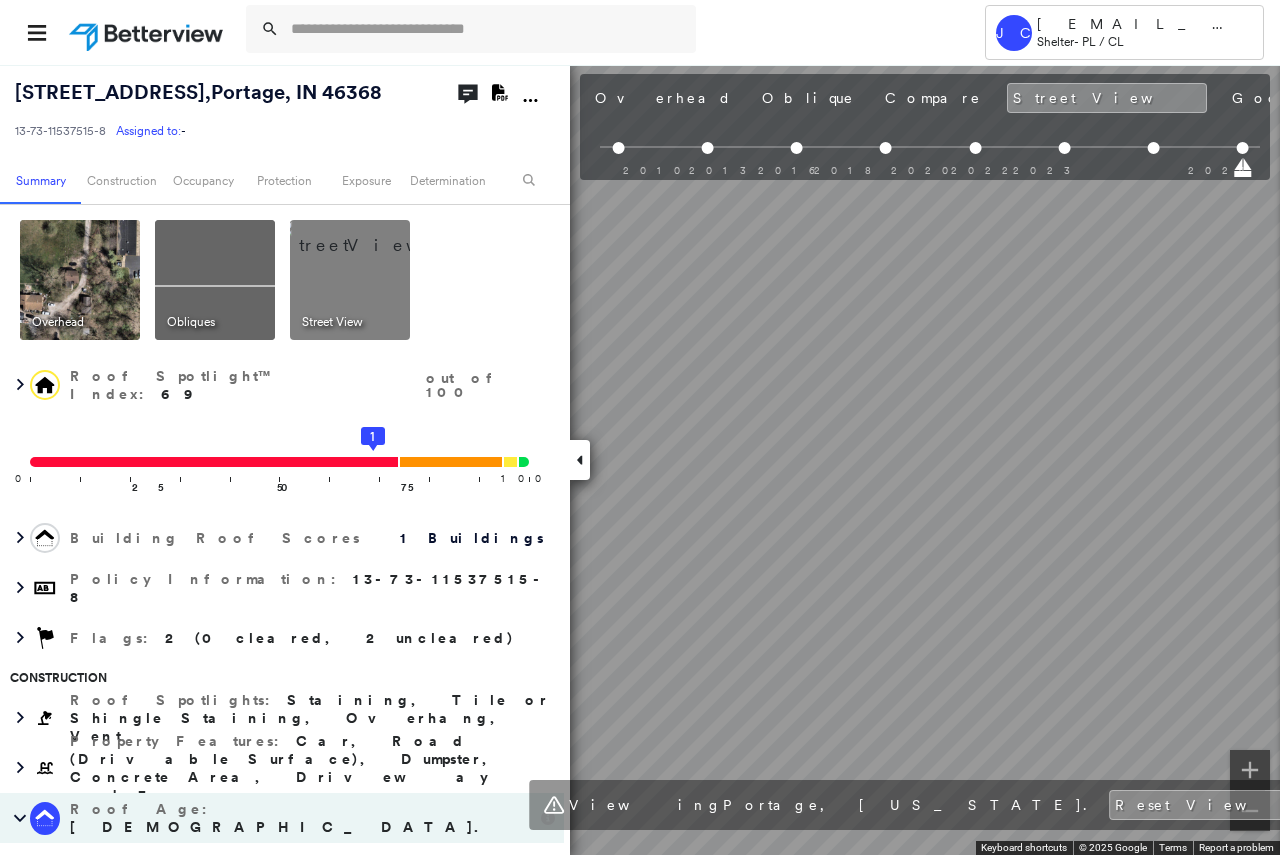 click on "Tower JC [EMAIL_ADDRESS][DOMAIN_NAME] Shelter  -   PL / CL [STREET_ADDRESS] 13-73-11537515-8 Assigned to:  - Assigned to:  - 13-73-11537515-8 Assigned to:  - Open Comments Download PDF Report Summary Construction Occupancy Protection Exposure Determination Overhead Obliques Street View Roof Spotlight™ Index :  69 out of 100 0 100 25 50 75 1 Building Roof Scores 1 Buildings Policy Information :  13-73-11537515-8 Flags :  2 (0 cleared, 2 uncleared) Construction Roof Spotlights :  Staining, Tile or Shingle Staining, Overhang, Vent Property Features :  Car, Road (Drivable Surface), Dumpster, Concrete Area, Driveway and 3 more Roof Age :  [DEMOGRAPHIC_DATA]+ years old. 1 Building 1 :  10+ years Roof Size & Shape :  1 building  - [PERSON_NAME] | Asphalt Shingle BuildZoom - Building Permit Data and Analysis Occupancy Place Detail Protection Exposure Fire Path FEMA Risk Index Wind Claim Predictor: Average Risk 3   out of  5 Wildfire Additional Perils Tree Fall Risk:  Present   Determination Flags :  Clear MED" at bounding box center (640, 427) 